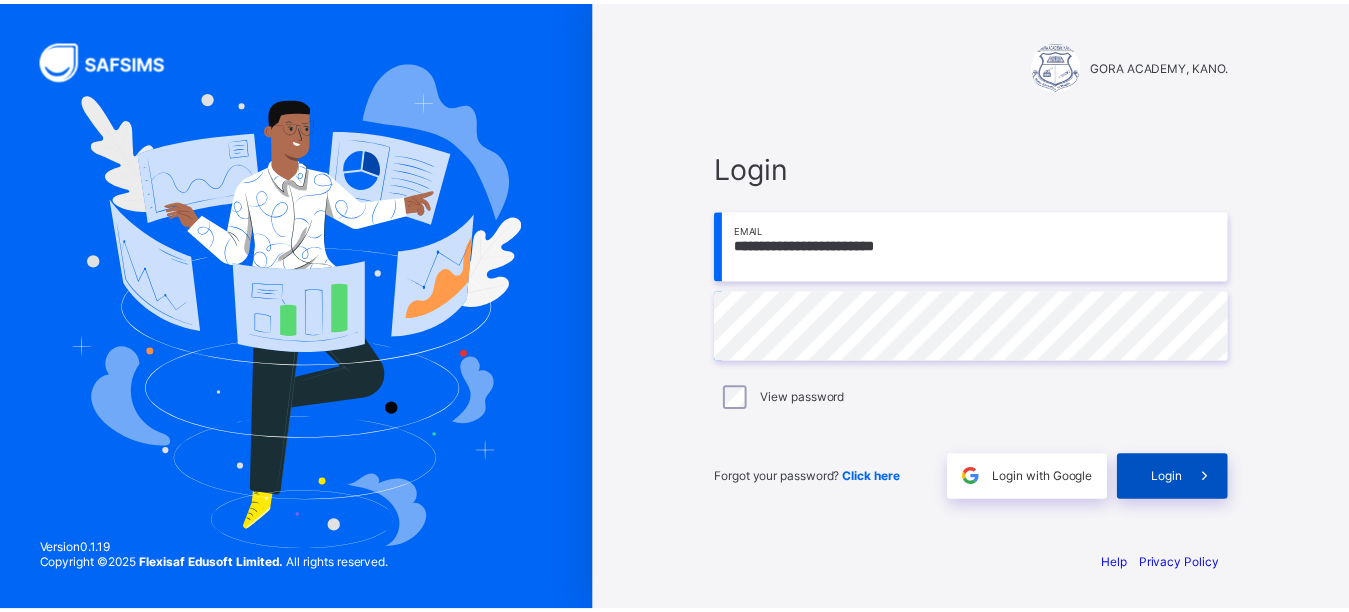 scroll, scrollTop: 0, scrollLeft: 0, axis: both 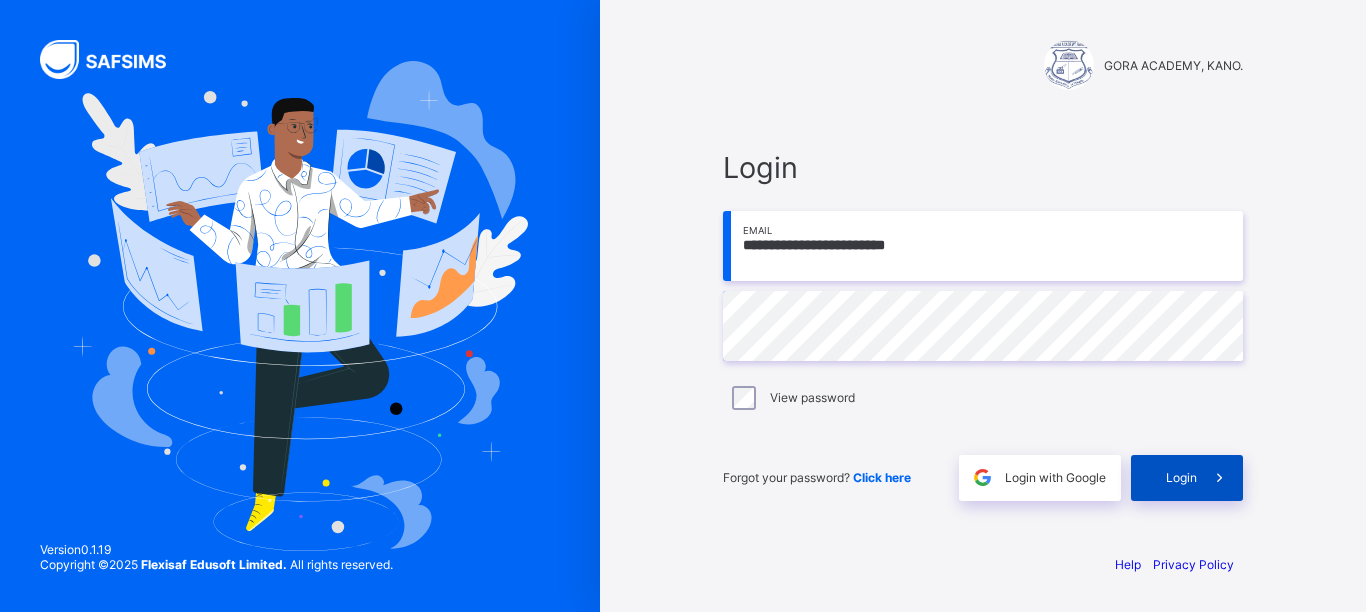 click on "Login" at bounding box center (1181, 477) 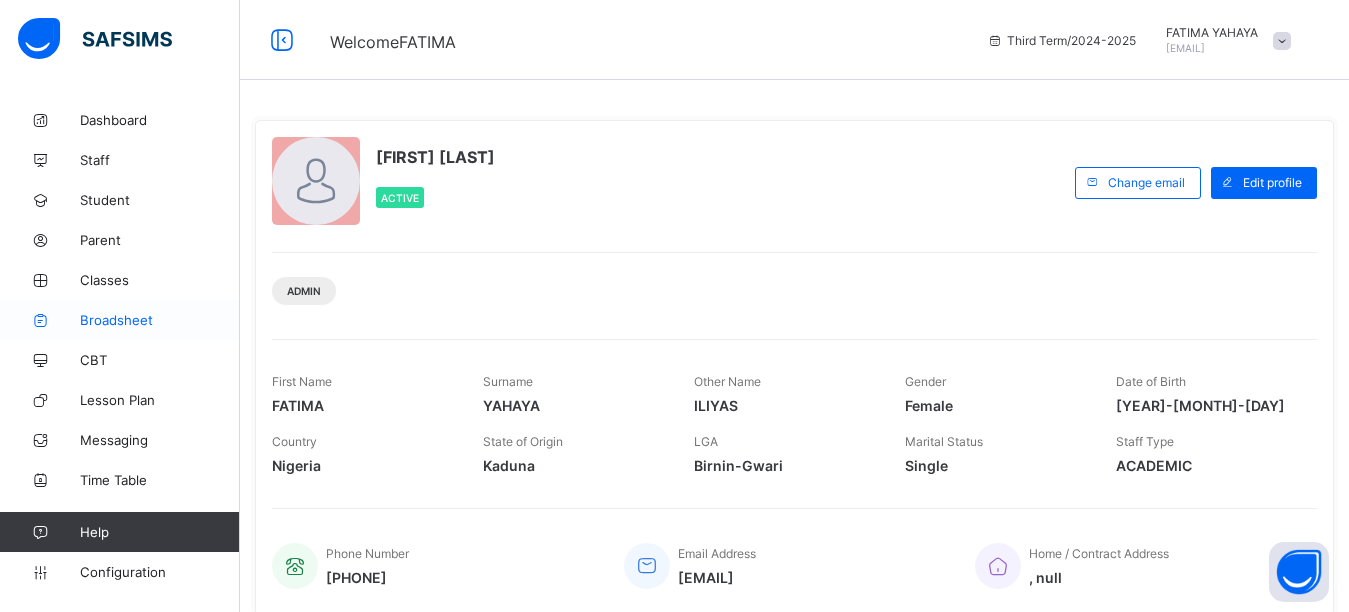 click on "Broadsheet" at bounding box center [160, 320] 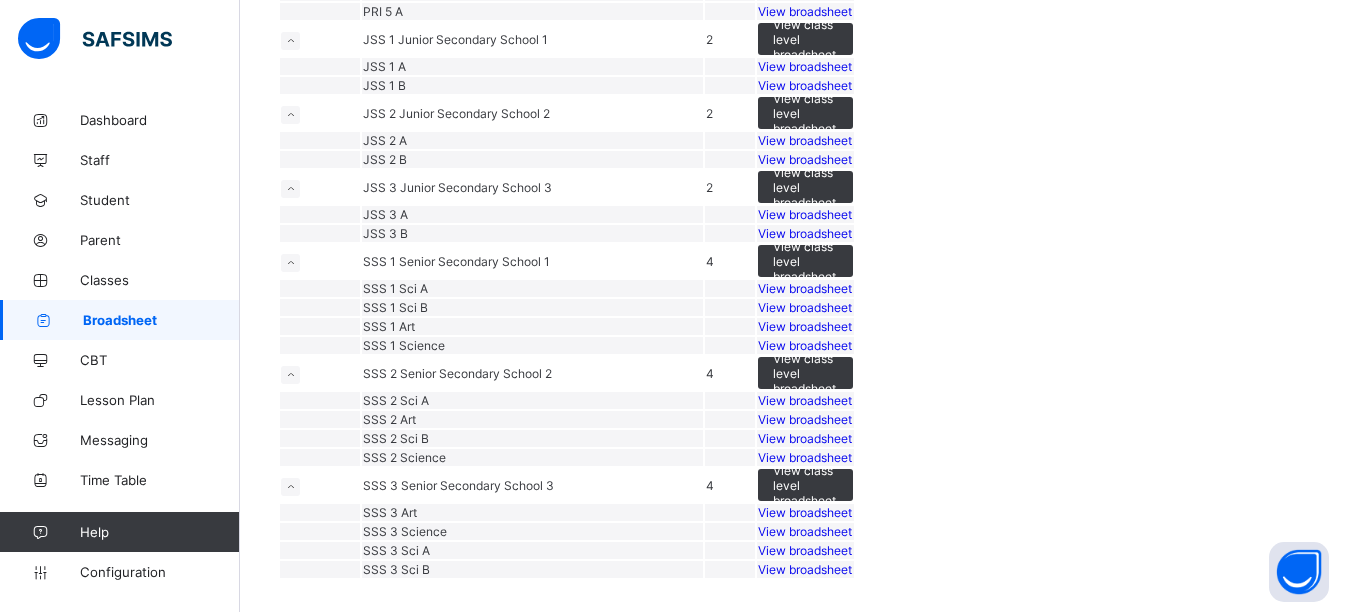 scroll, scrollTop: 3027, scrollLeft: 0, axis: vertical 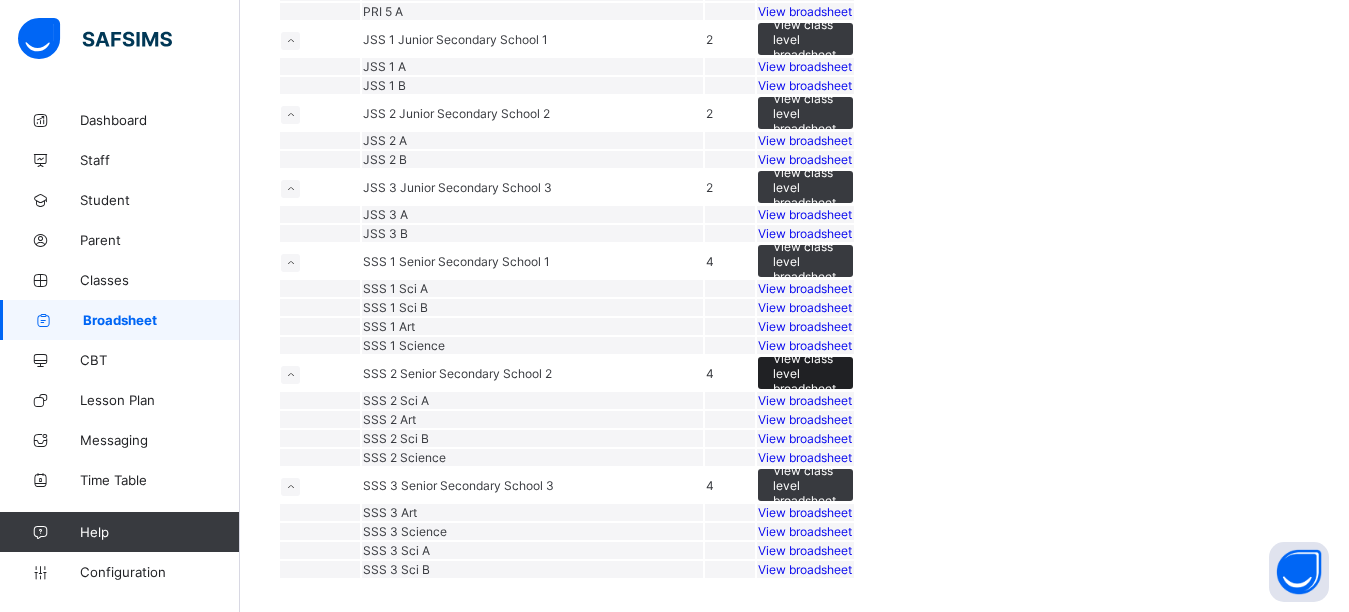 click on "View class level broadsheet" at bounding box center [805, 373] 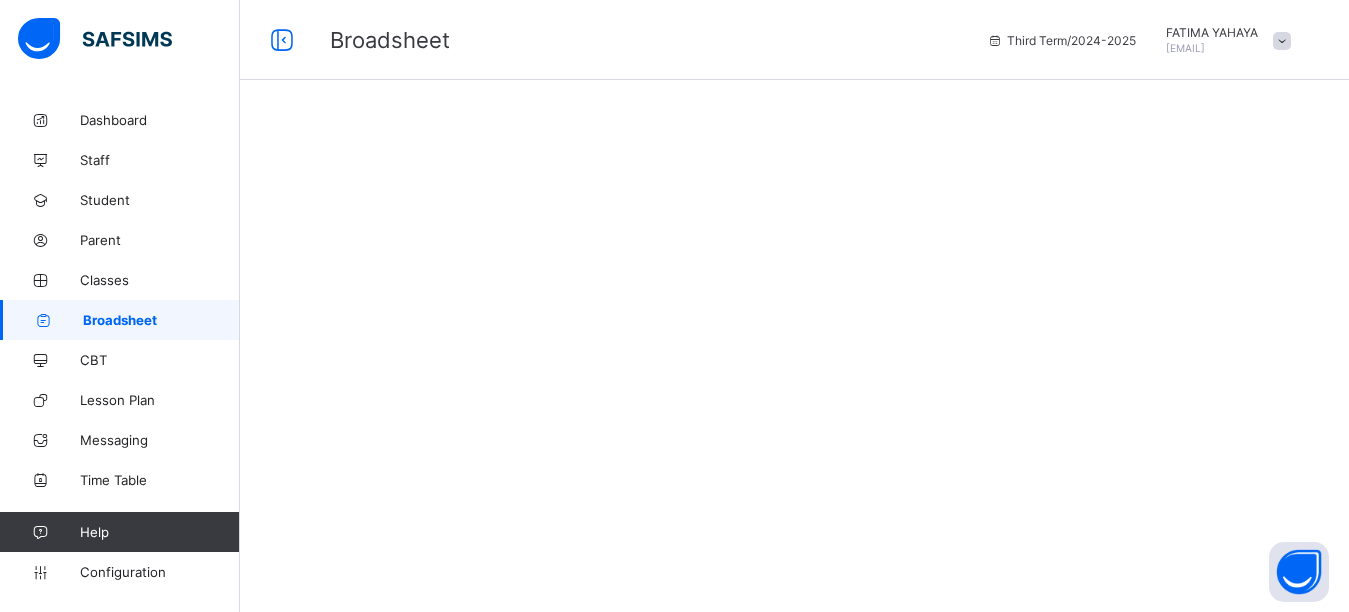 scroll, scrollTop: 0, scrollLeft: 0, axis: both 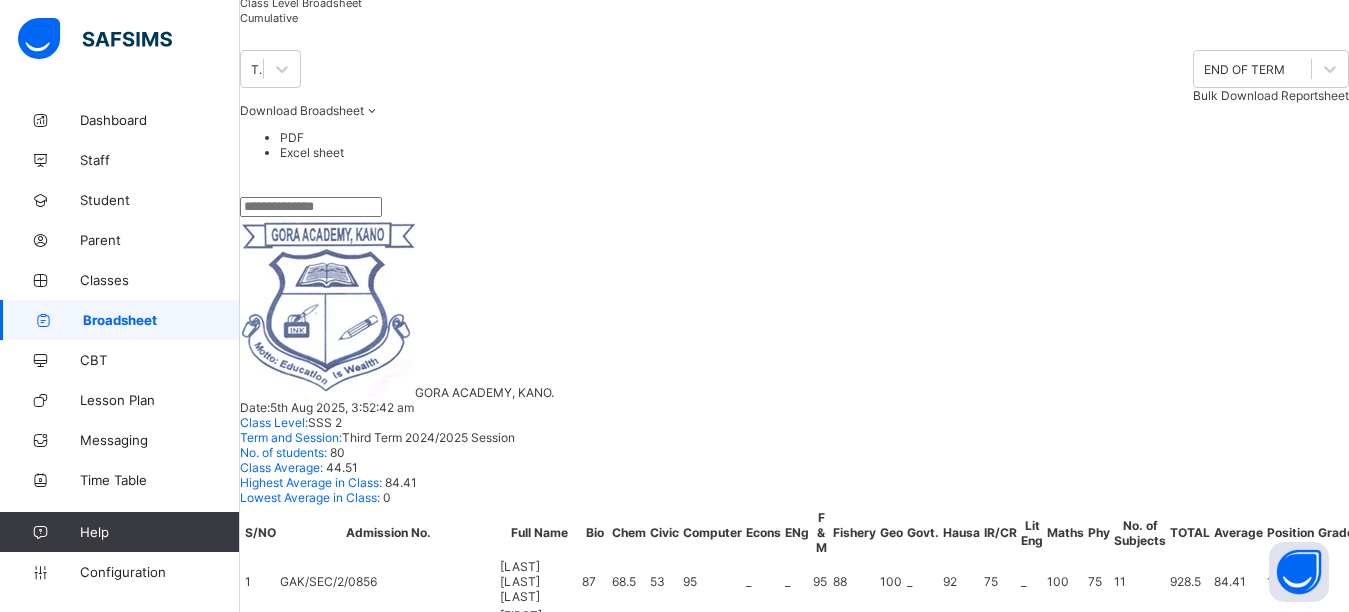 click on "[LAST] [LAST] [LAST]" at bounding box center [378, 4035] 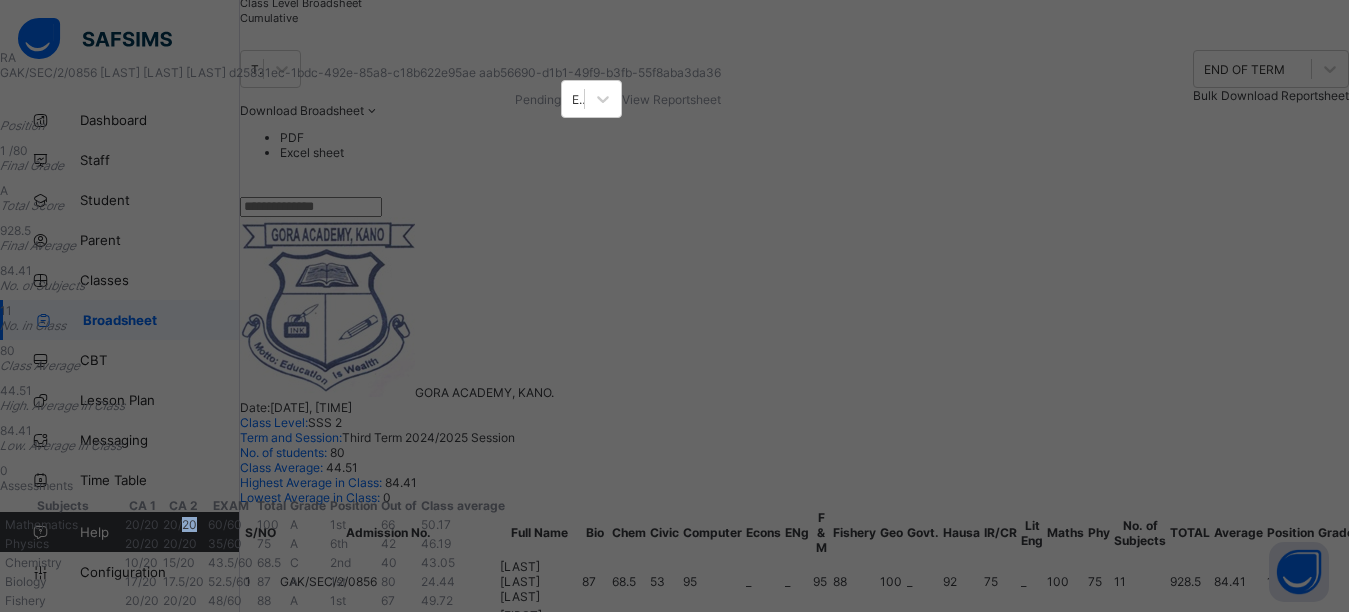 scroll, scrollTop: 280, scrollLeft: 0, axis: vertical 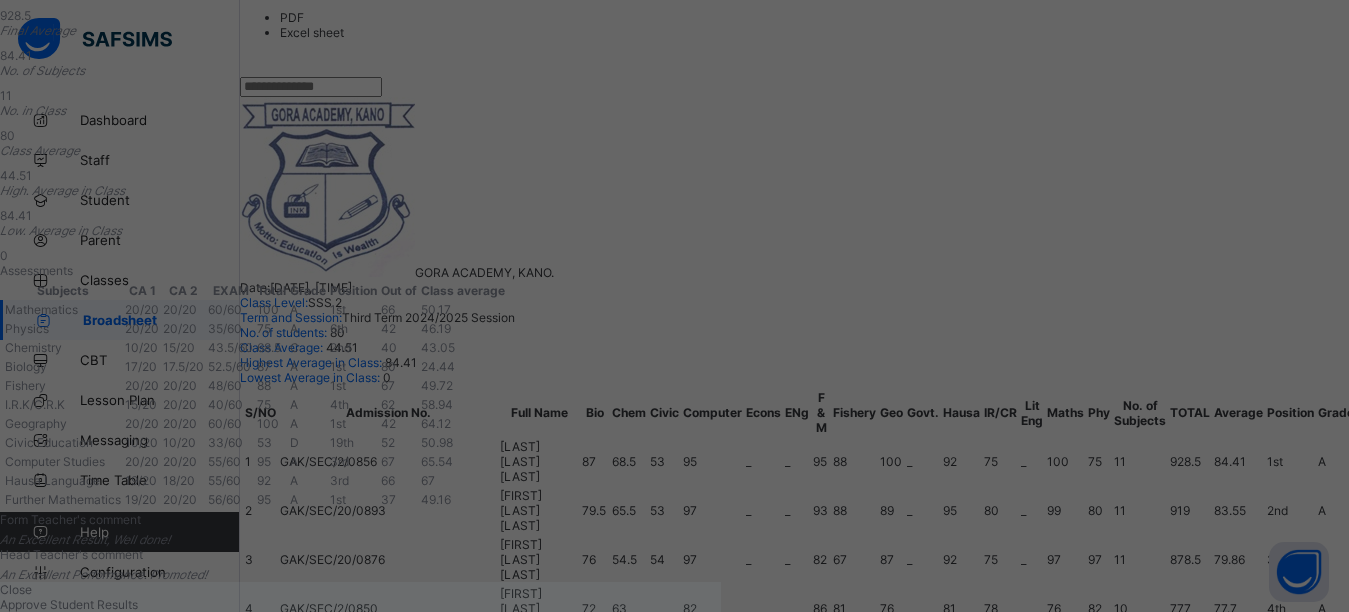 click on "Close" at bounding box center [16, 589] 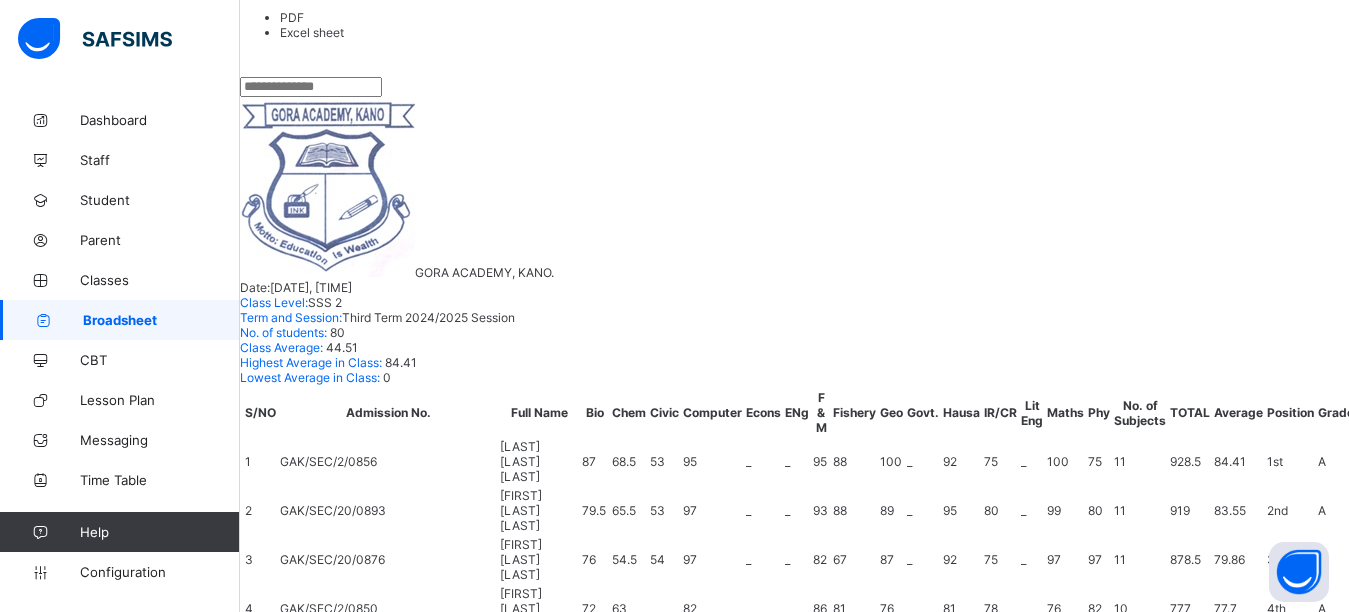 click on "[FIRST] [LAST] [LAST]" at bounding box center (382, 3961) 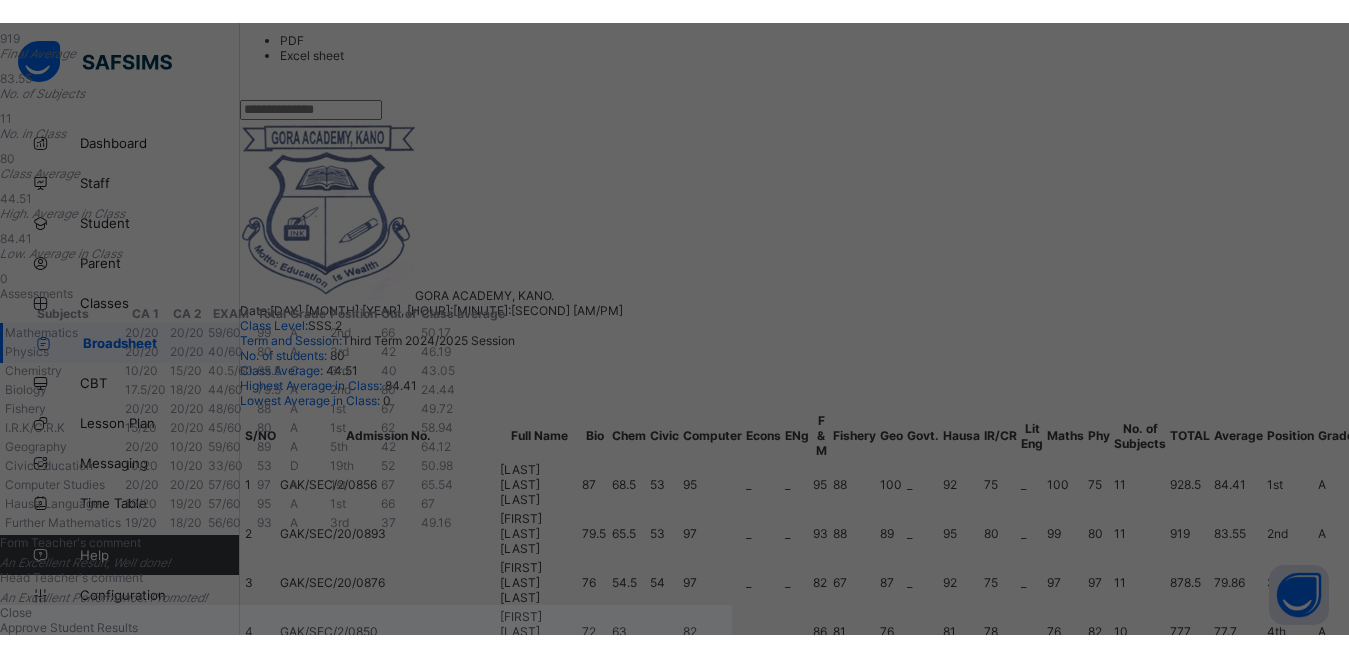 scroll, scrollTop: 46, scrollLeft: 0, axis: vertical 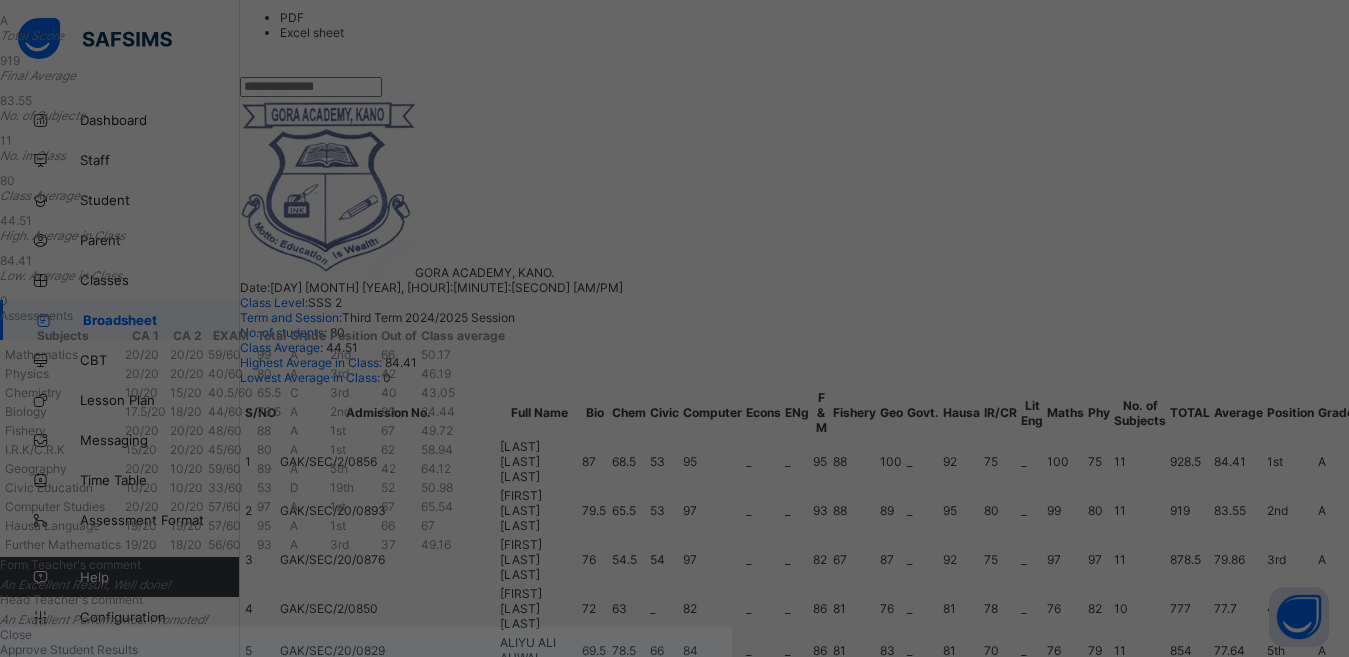 click on "Close" at bounding box center [16, 634] 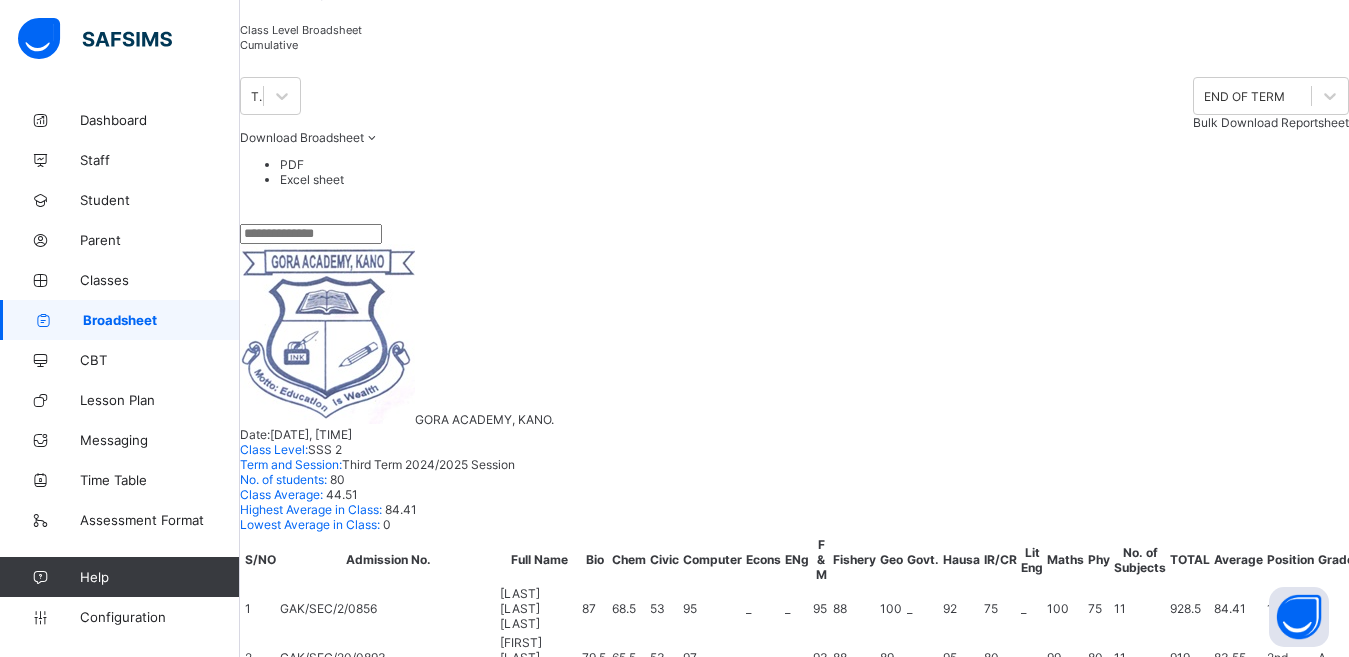 scroll, scrollTop: 0, scrollLeft: 0, axis: both 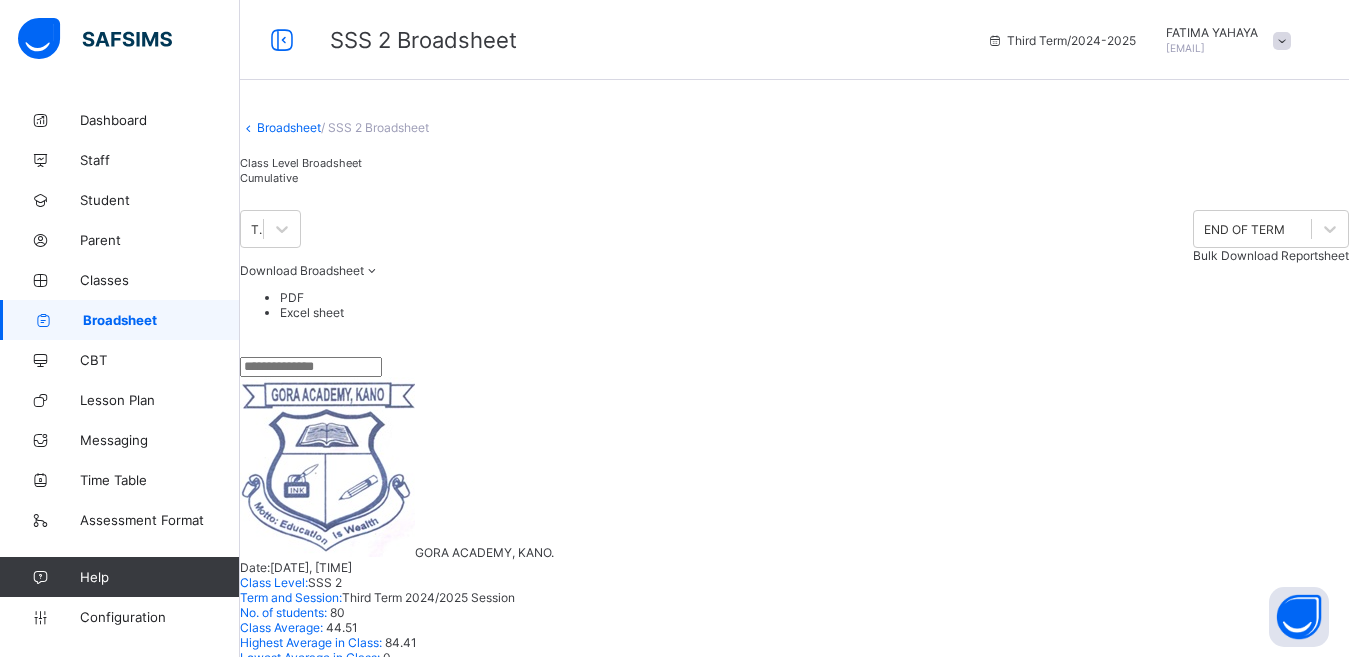 click at bounding box center (1282, 41) 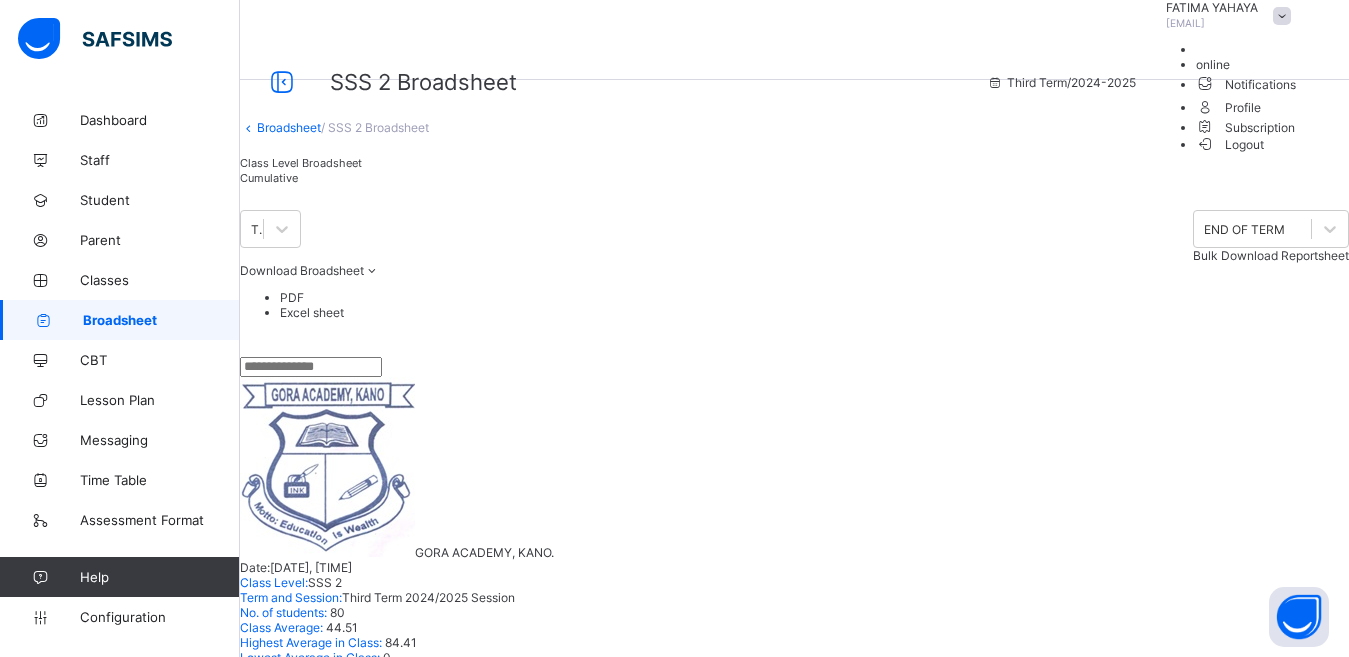 click on "Logout" at bounding box center [1230, 144] 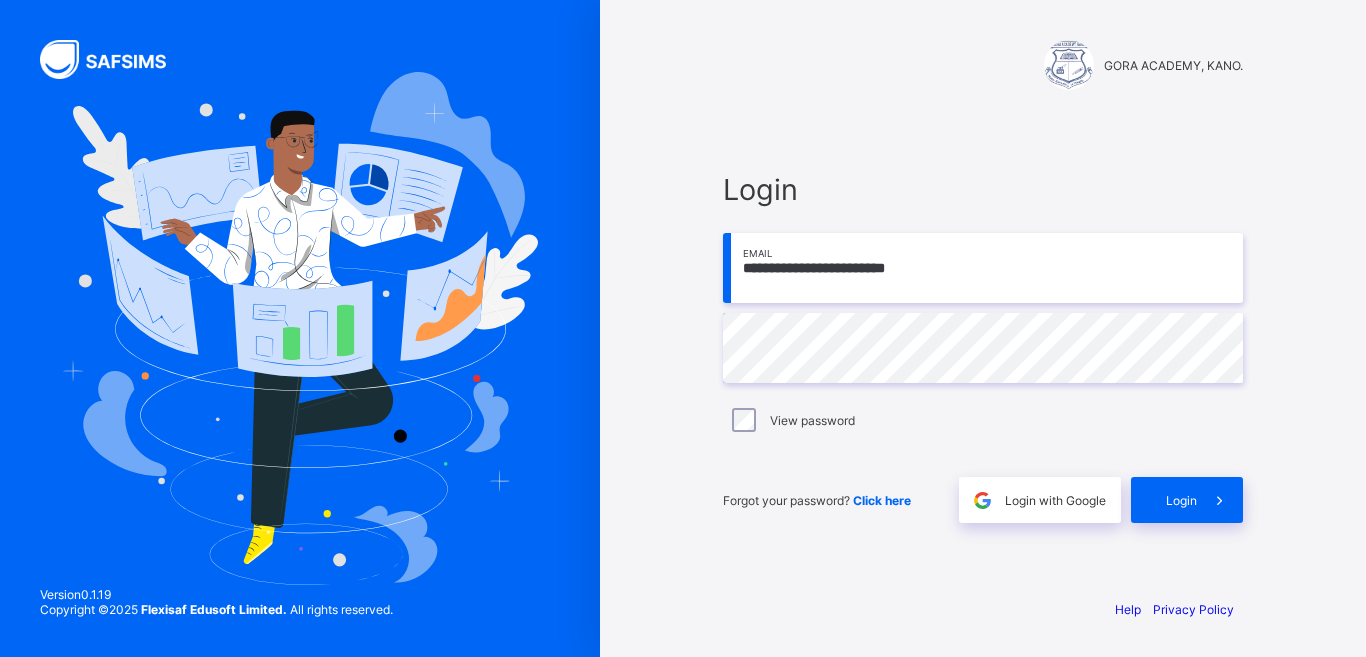 click on "**********" at bounding box center [983, 268] 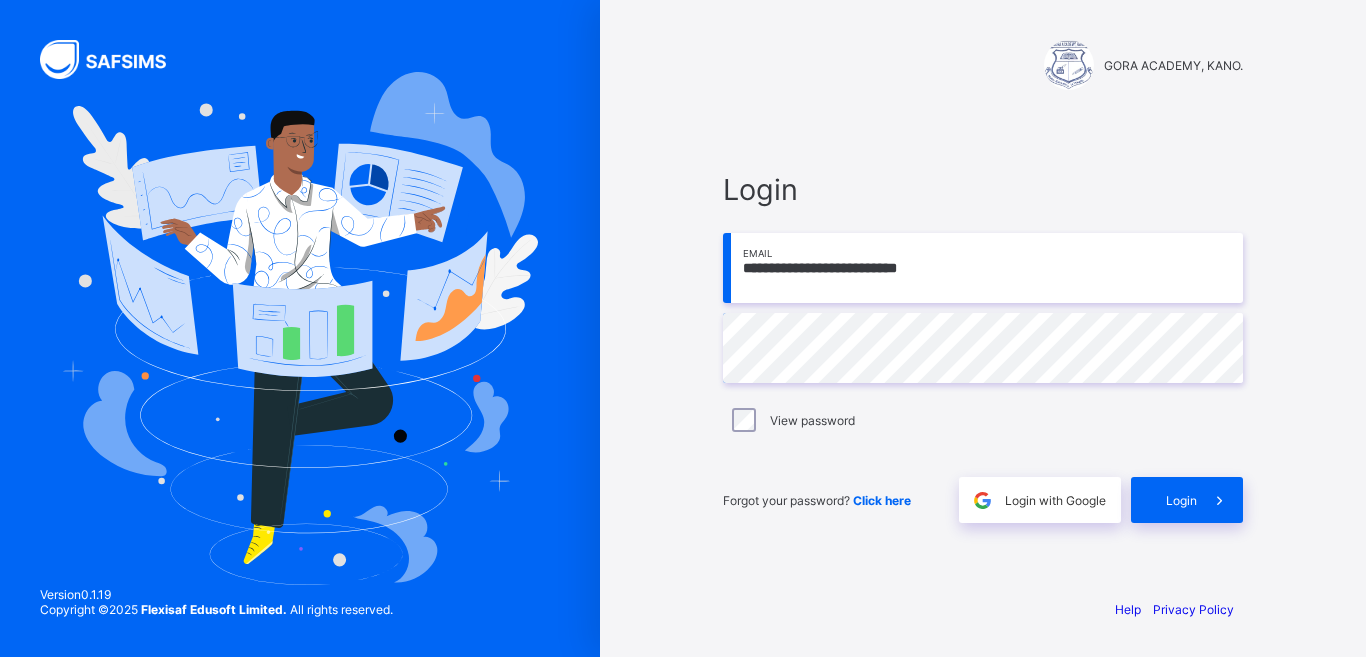 type on "**********" 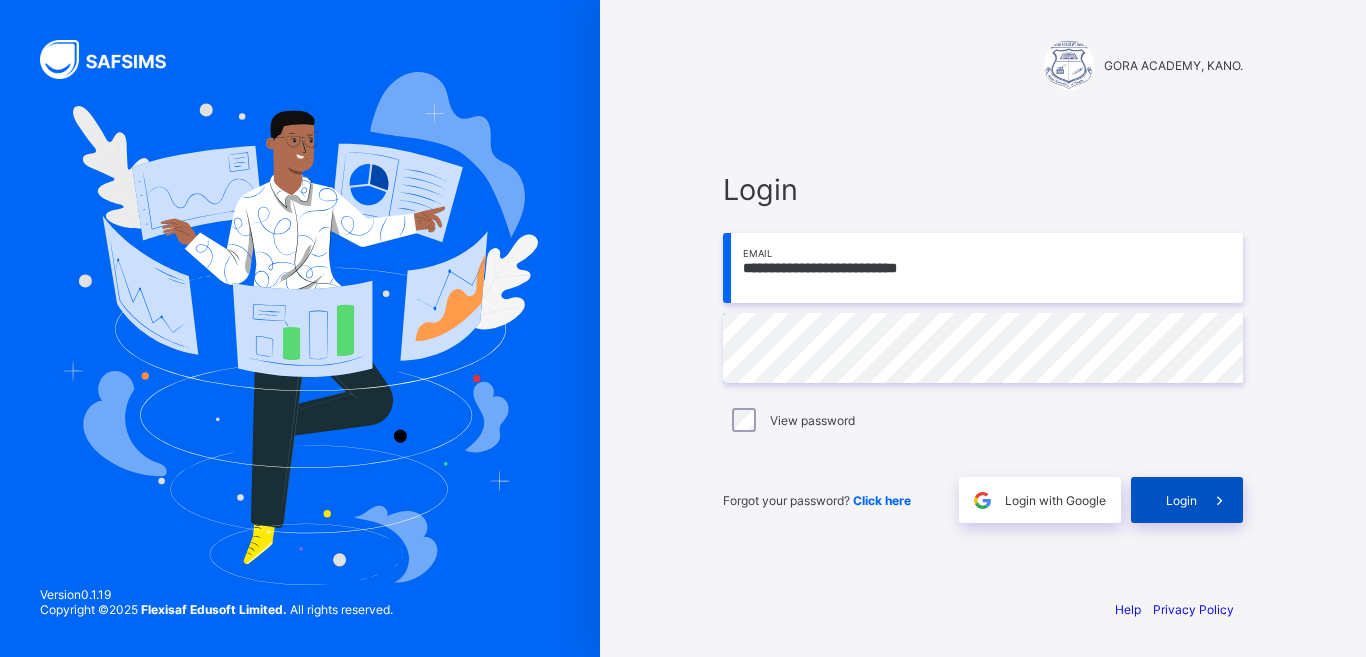 click on "Login" at bounding box center [1187, 500] 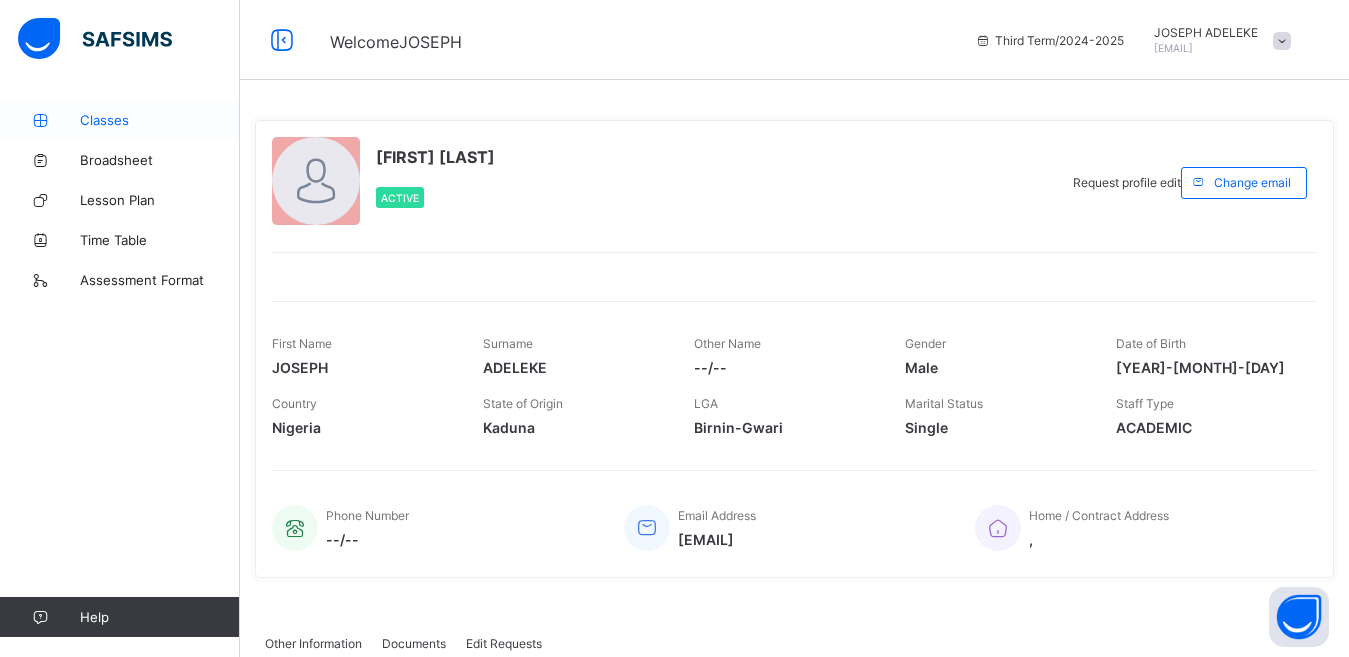 click on "Classes" at bounding box center [160, 120] 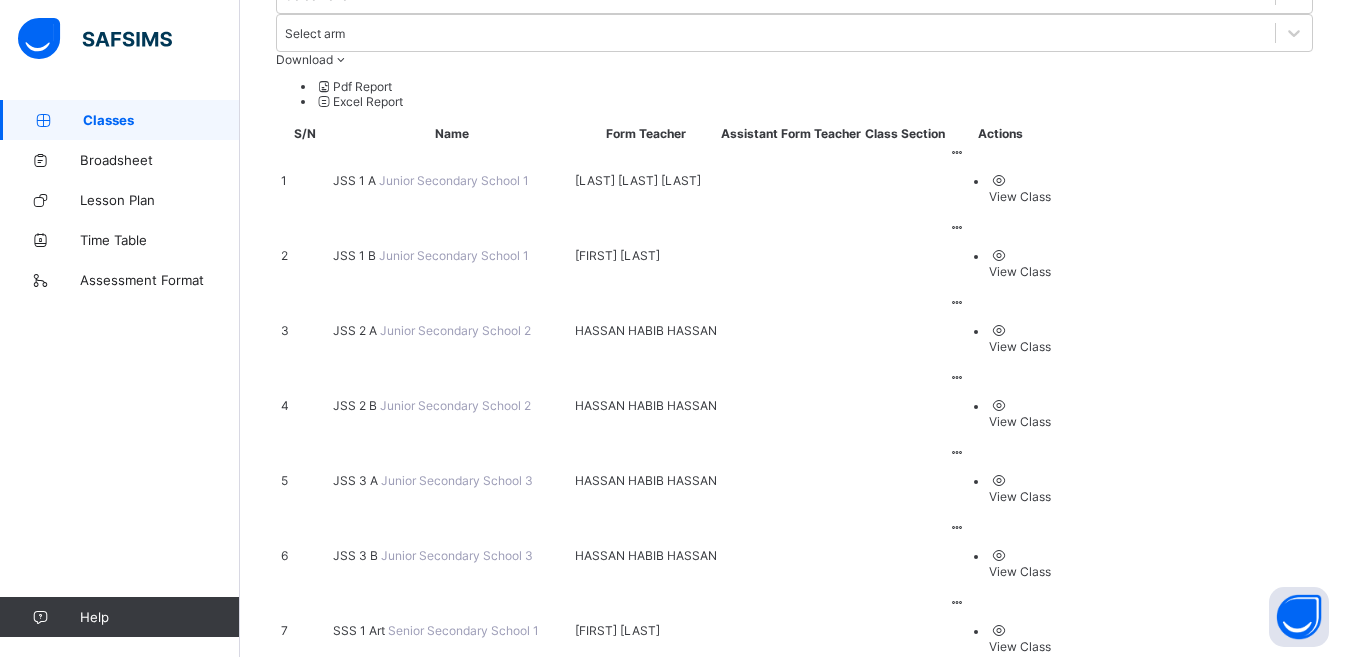 scroll, scrollTop: 233, scrollLeft: 0, axis: vertical 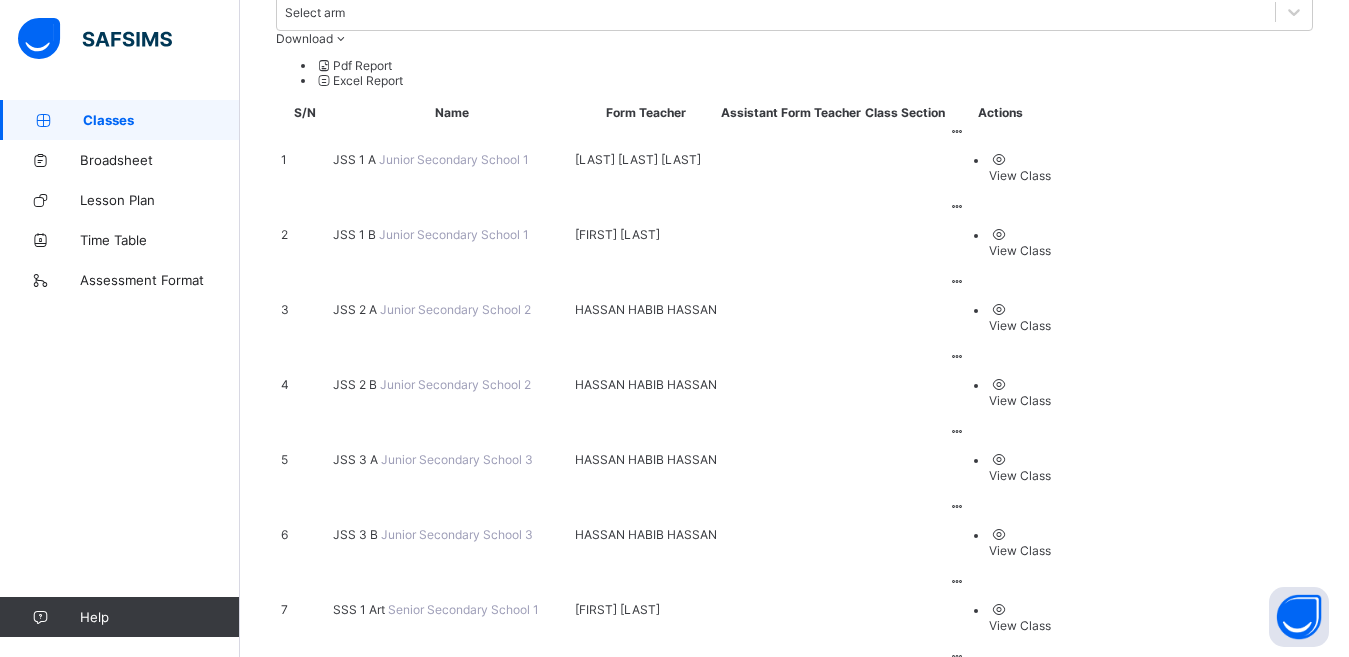 click on "SSS 2   Science" at bounding box center (376, 834) 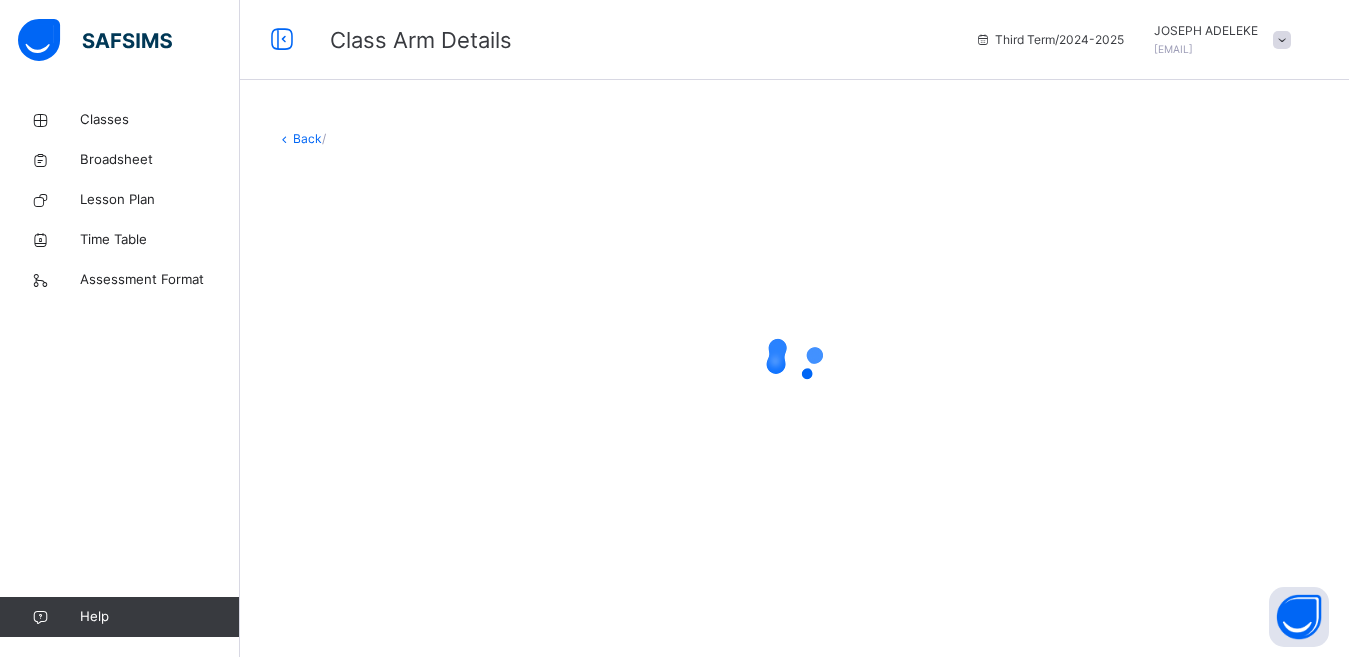 scroll, scrollTop: 0, scrollLeft: 0, axis: both 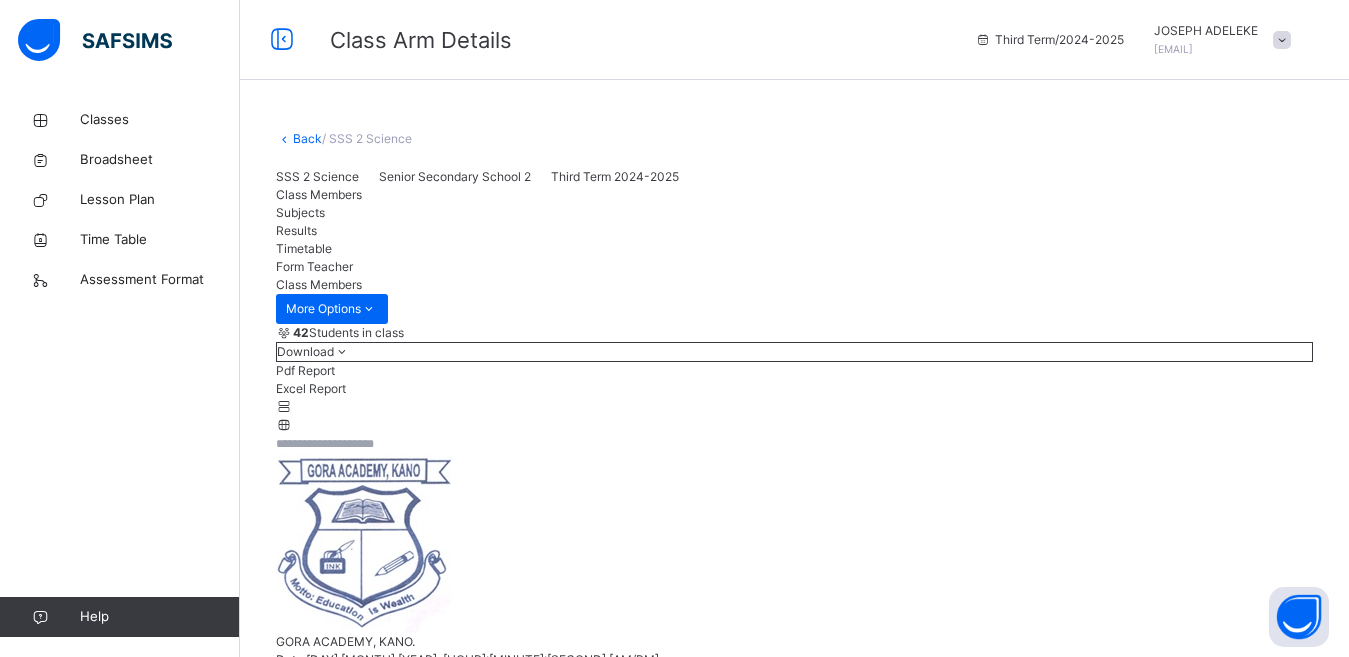 click on "Subjects" at bounding box center [794, 213] 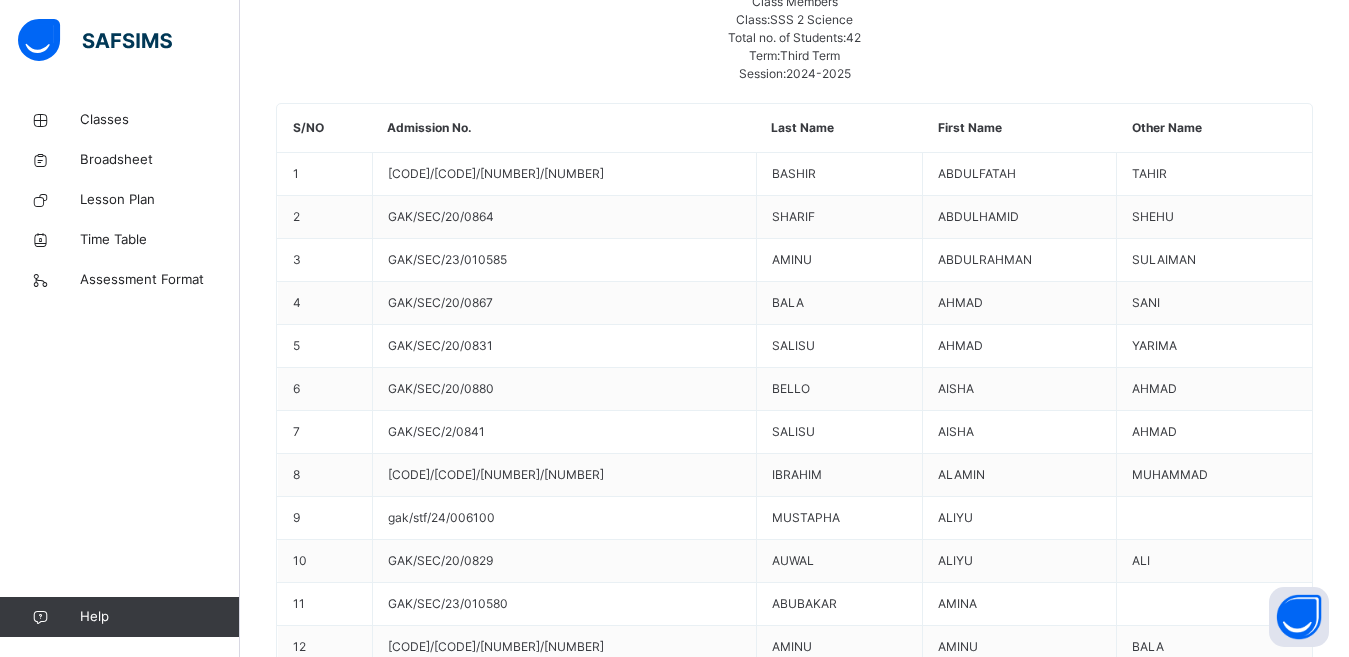 scroll, scrollTop: 680, scrollLeft: 0, axis: vertical 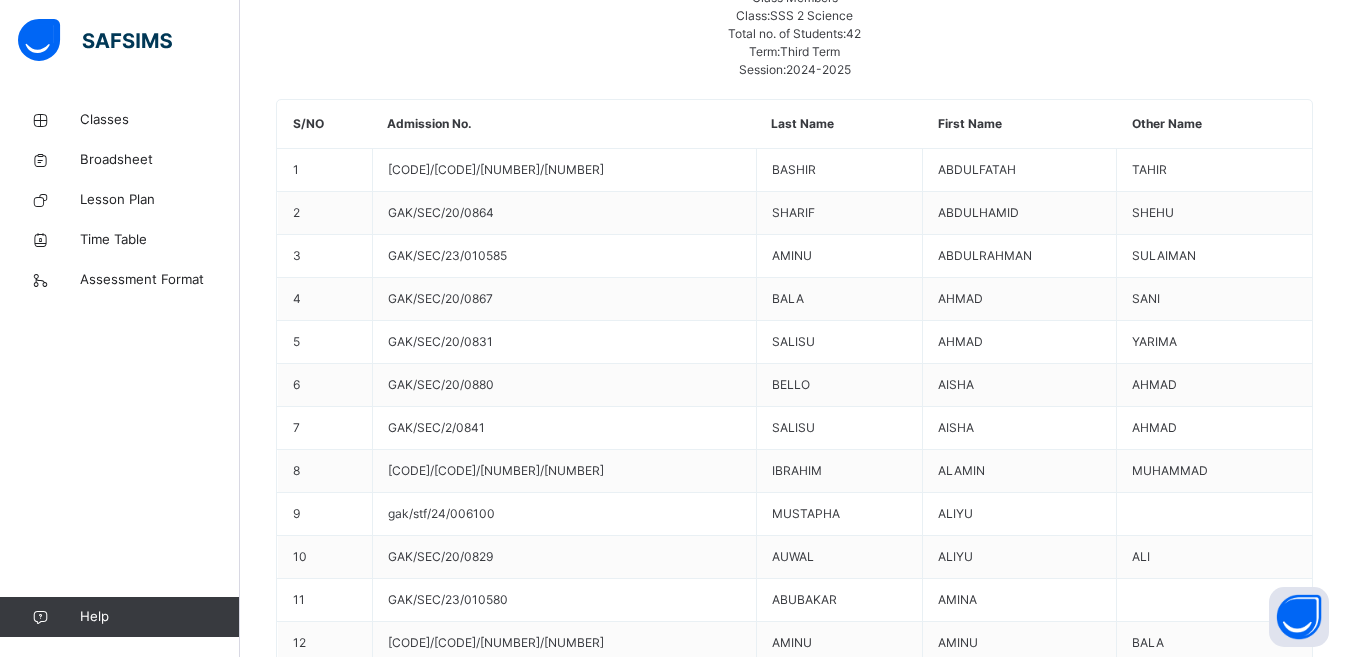 click on "Assess Students" at bounding box center [1251, 5622] 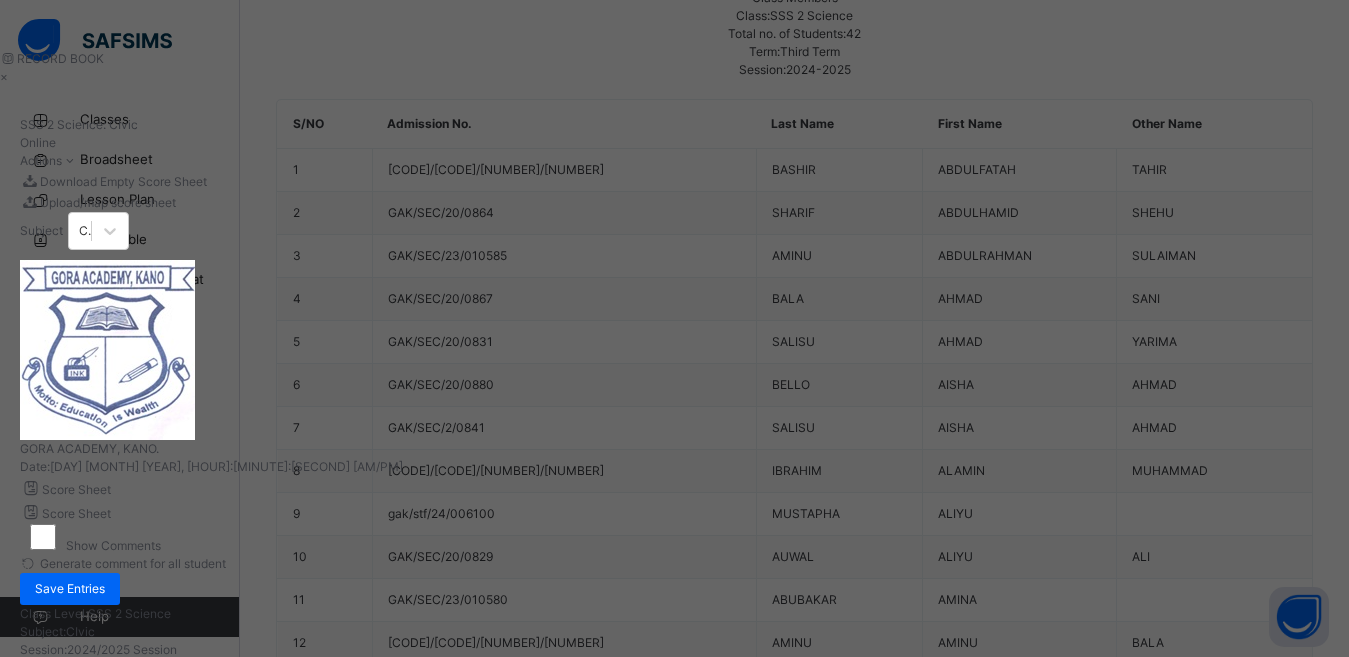 type on "**" 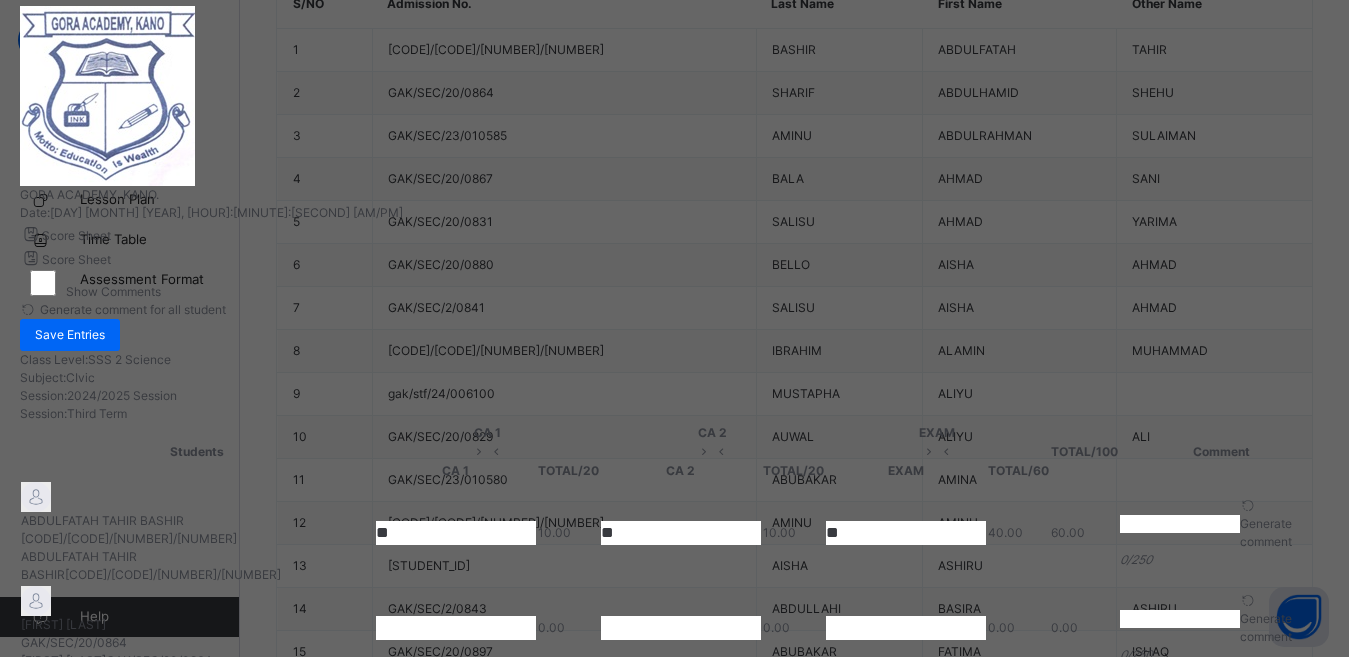 scroll, scrollTop: 840, scrollLeft: 0, axis: vertical 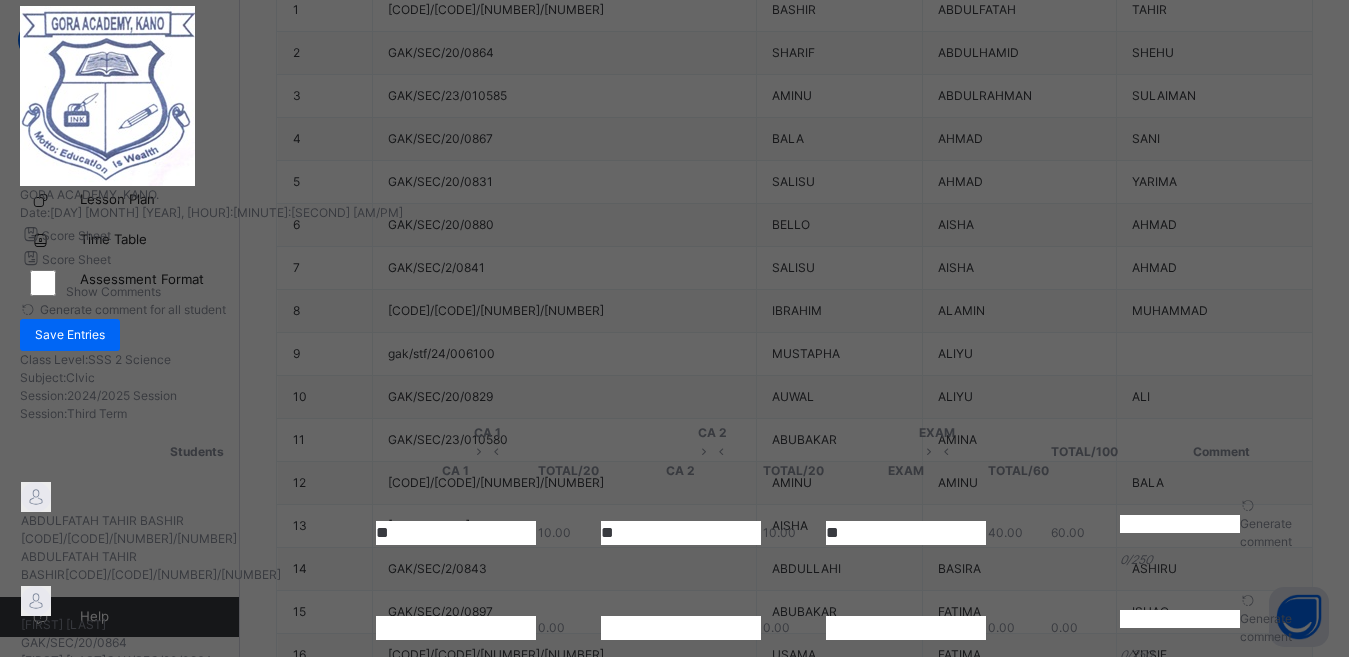 click on "**" at bounding box center [456, 972] 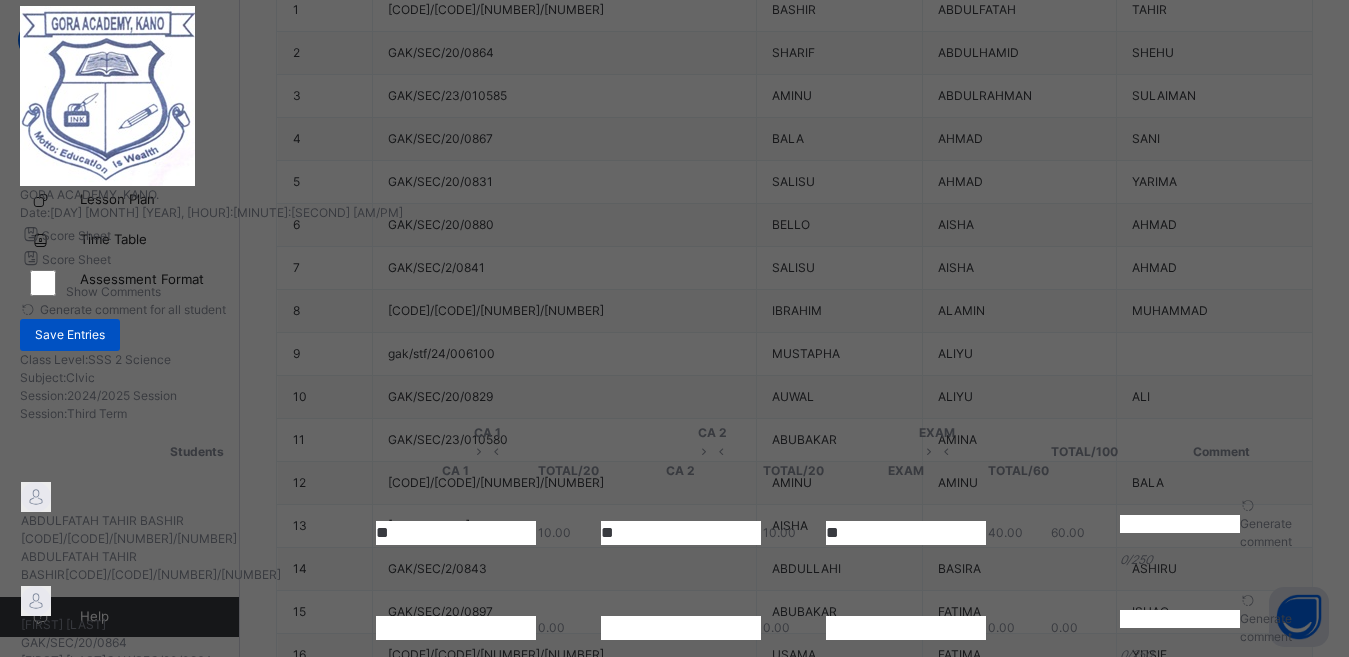 type on "**" 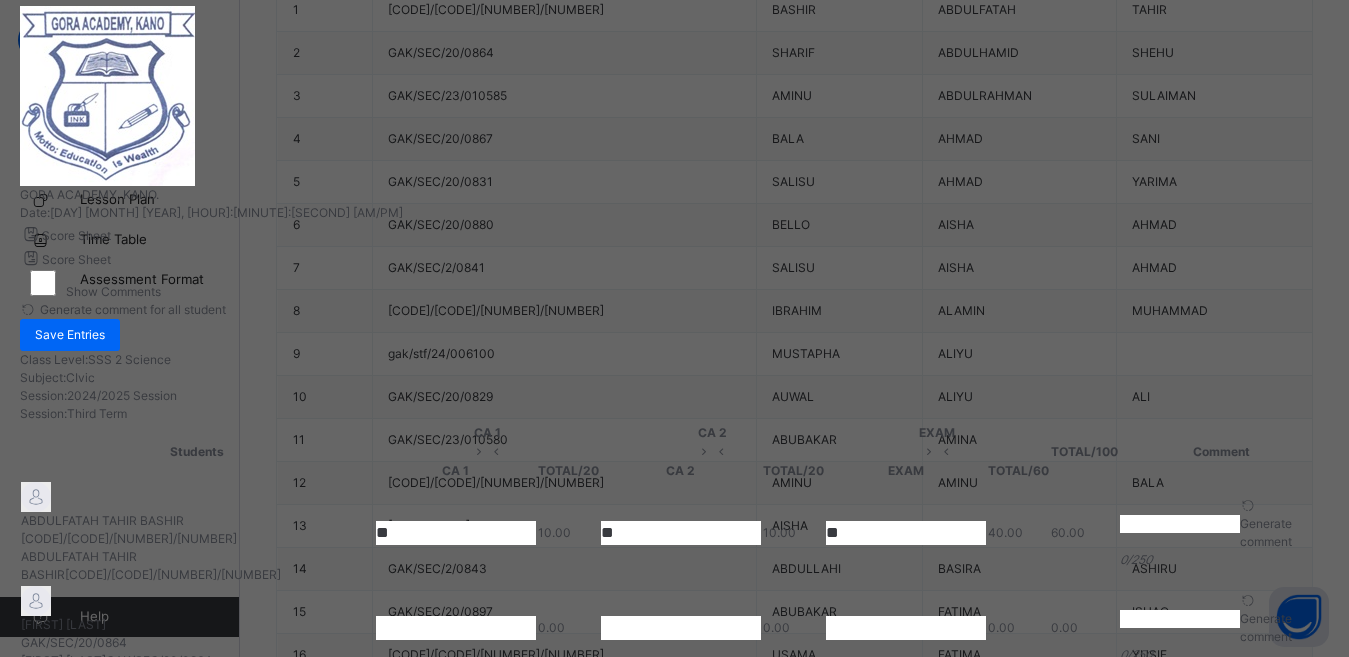 click on "SSS [NUMBER] Science : CIvic Online Actions Download Empty Score Sheet Upload/map score sheet Subject CIvic GORA ACADEMY, KANO. Date: [DAY] [MONTH] [YEAR], [HOUR]:[MINUTE]:[SECOND] [AM/PM] Score Sheet Score Sheet Show Comments Generate comment for all student Save Entries Class Level: SSS [NUMBER] Science Subject: CIvic Session: [YEAR]/[YEAR] Session Session: Third Term Students CA [NUMBER] CA [NUMBER] EXAM TOTAL /100 Comment CA [NUMBER] TOTAL / [NUMBER] CA [NUMBER] TOTAL / [NUMBER] EXAM TOTAL / [NUMBER] [FIRST] [LAST] [LAST] [CODE]/[CODE]/[NUMBER]/[NUMBER] [FIRST] [LAST] [LAST] [CODE]/[CODE]/[NUMBER]/[NUMBER] ** [NUMBER].[NUMBER] ** [NUMBER].[NUMBER] ** [NUMBER].[NUMBER] [NUMBER].[NUMBER] Generate comment [NUMBER] / [NUMBER] × Subject Teacher’s Comment Generate and see in full the comment developed by the AI with an option to regenerate the comment JS [FIRST] [LAST] [LAST] [CODE]/[CODE]/[NUMBER]/[NUMBER] Total [NUMBER].[NUMBER] / [NUMBER].[NUMBER] Sims Bot Regenerate Use this comment [FIRST] [LAST] [LAST] [CODE]/[NUMBER]/[NUMBER] [FIRST] [LAST] [LAST] [CODE]/[NUMBER]/[NUMBER] [NUMBER].[NUMBER] [NUMBER].[NUMBER] [NUMBER].[NUMBER] [NUMBER].[NUMBER] Generate comment [NUMBER] / [NUMBER] × Subject Teacher’s Comment JS [FIRST] [LAST] [LAST] Total [NUMBER].[NUMBER]" at bounding box center [674, 387] 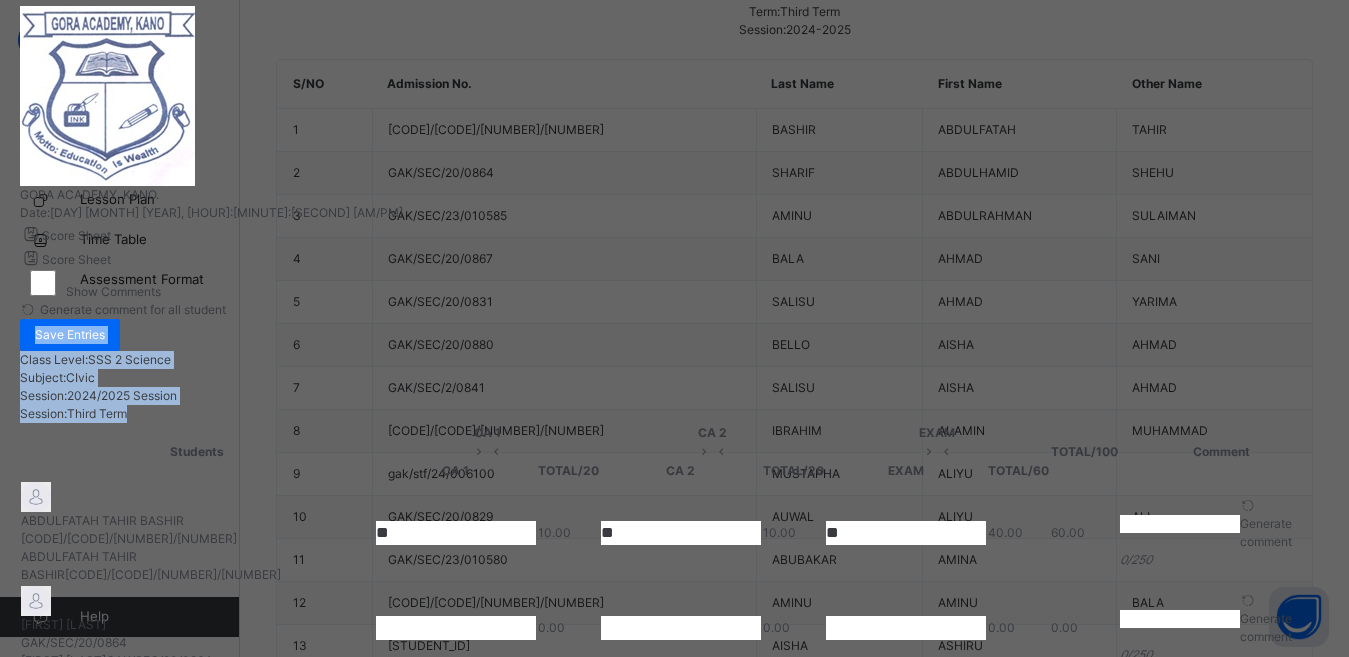 click on "SSS [NUMBER] Science : CIvic Online Actions Download Empty Score Sheet Upload/map score sheet Subject CIvic GORA ACADEMY, KANO. Date: [DAY] [MONTH] [YEAR], [HOUR]:[MINUTE]:[SECOND] [AM/PM] Score Sheet Score Sheet Show Comments Generate comment for all student Save Entries Class Level: SSS [NUMBER] Science Subject: CIvic Session: [YEAR]/[YEAR] Session Session: Third Term Students CA [NUMBER] CA [NUMBER] EXAM TOTAL /100 Comment CA [NUMBER] TOTAL / [NUMBER] CA [NUMBER] TOTAL / [NUMBER] EXAM TOTAL / [NUMBER] [FIRST] [LAST] [LAST] [CODE]/[CODE]/[NUMBER]/[NUMBER] [FIRST] [LAST] [LAST] [CODE]/[CODE]/[NUMBER]/[NUMBER] ** [NUMBER].[NUMBER] ** [NUMBER].[NUMBER] ** [NUMBER].[NUMBER] [NUMBER].[NUMBER] Generate comment [NUMBER] / [NUMBER] × Subject Teacher’s Comment Generate and see in full the comment developed by the AI with an option to regenerate the comment JS [FIRST] [LAST] [LAST] [CODE]/[CODE]/[NUMBER]/[NUMBER] Total [NUMBER].[NUMBER] / [NUMBER].[NUMBER] Sims Bot Regenerate Use this comment [FIRST] [LAST] [LAST] [CODE]/[NUMBER]/[NUMBER] [FIRST] [LAST] [LAST] [CODE]/[NUMBER]/[NUMBER] [NUMBER].[NUMBER] [NUMBER].[NUMBER] [NUMBER].[NUMBER] [NUMBER].[NUMBER] Generate comment [NUMBER] / [NUMBER] × Subject Teacher’s Comment JS [FIRST] [LAST] [LAST] Total [NUMBER].[NUMBER]" at bounding box center [674, 387] 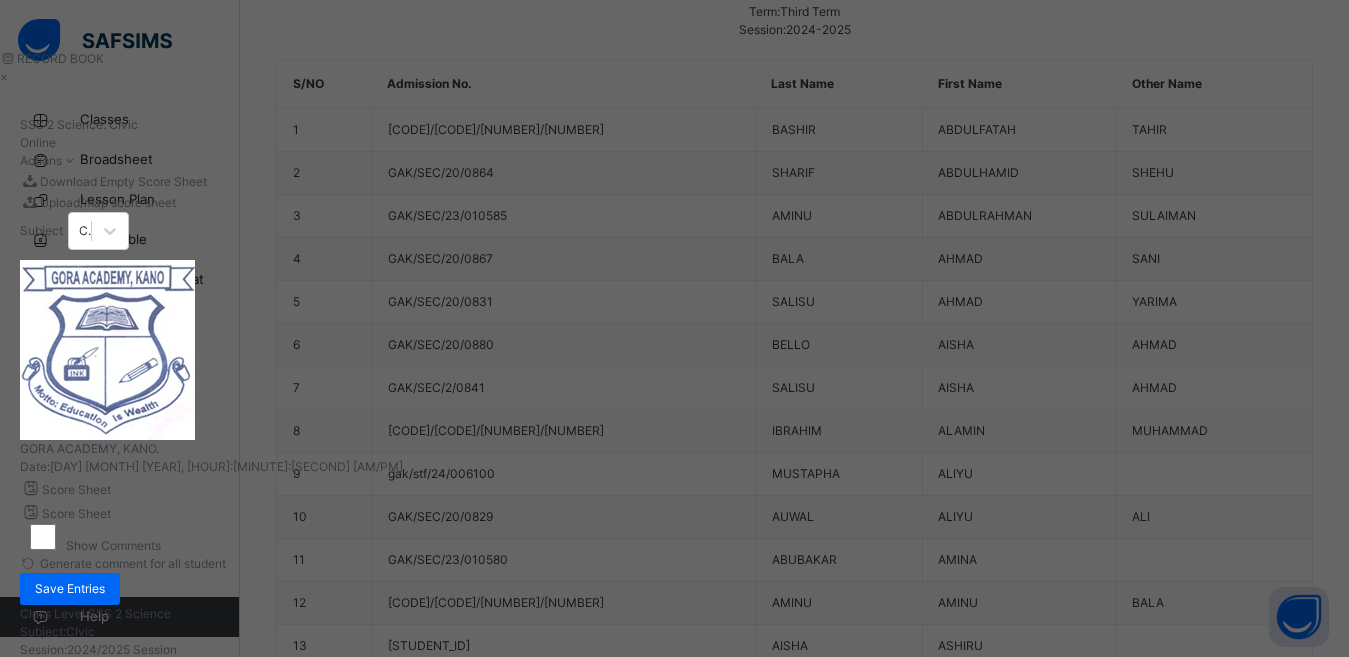 click on "×" at bounding box center [674, 77] 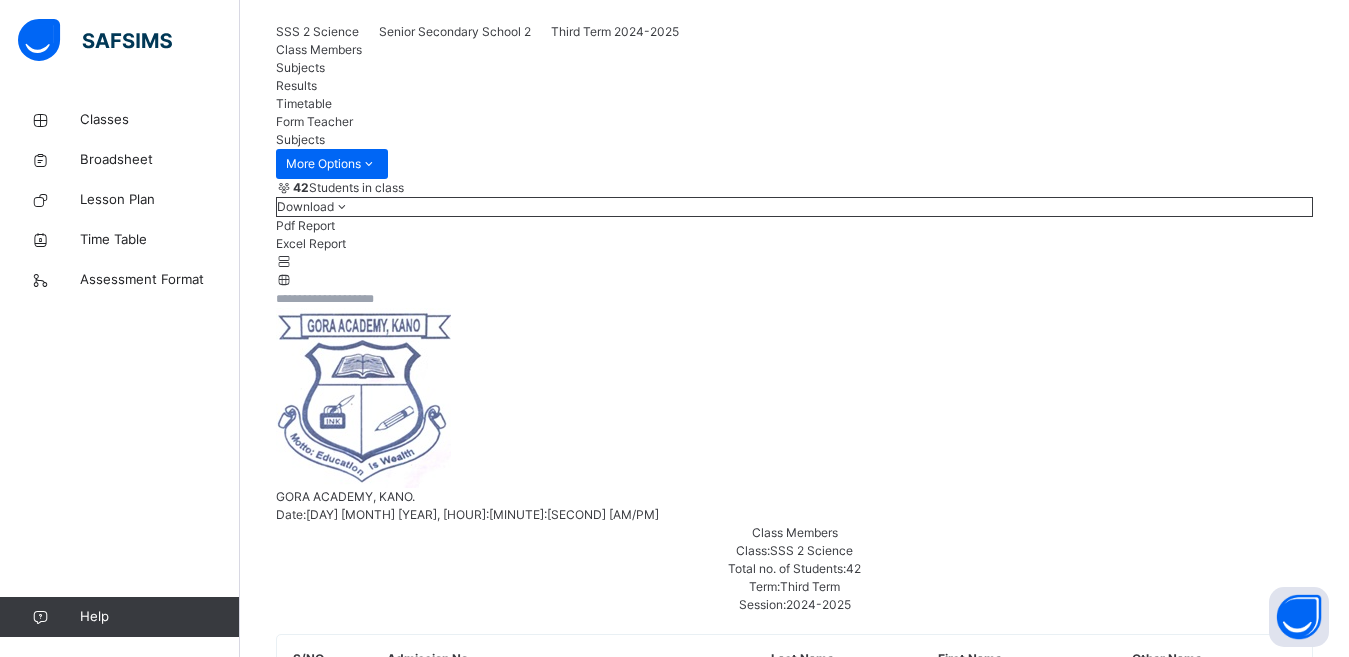 scroll, scrollTop: 0, scrollLeft: 0, axis: both 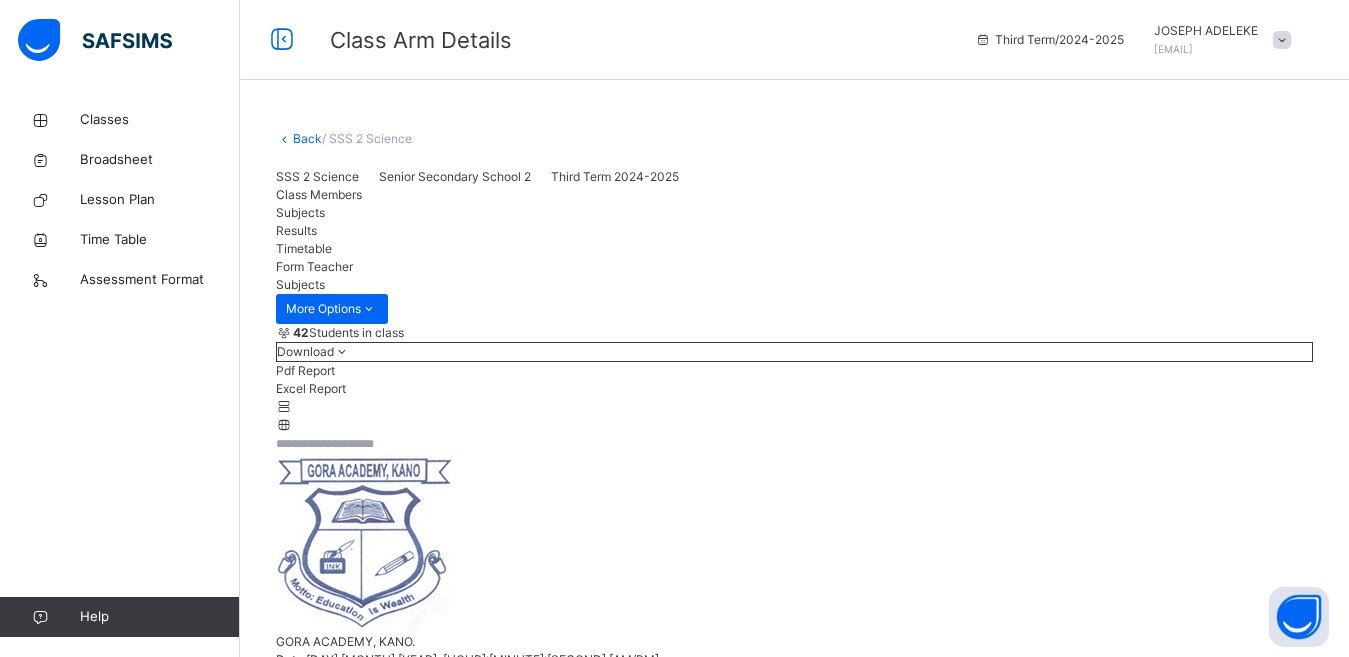 click at bounding box center [1282, 40] 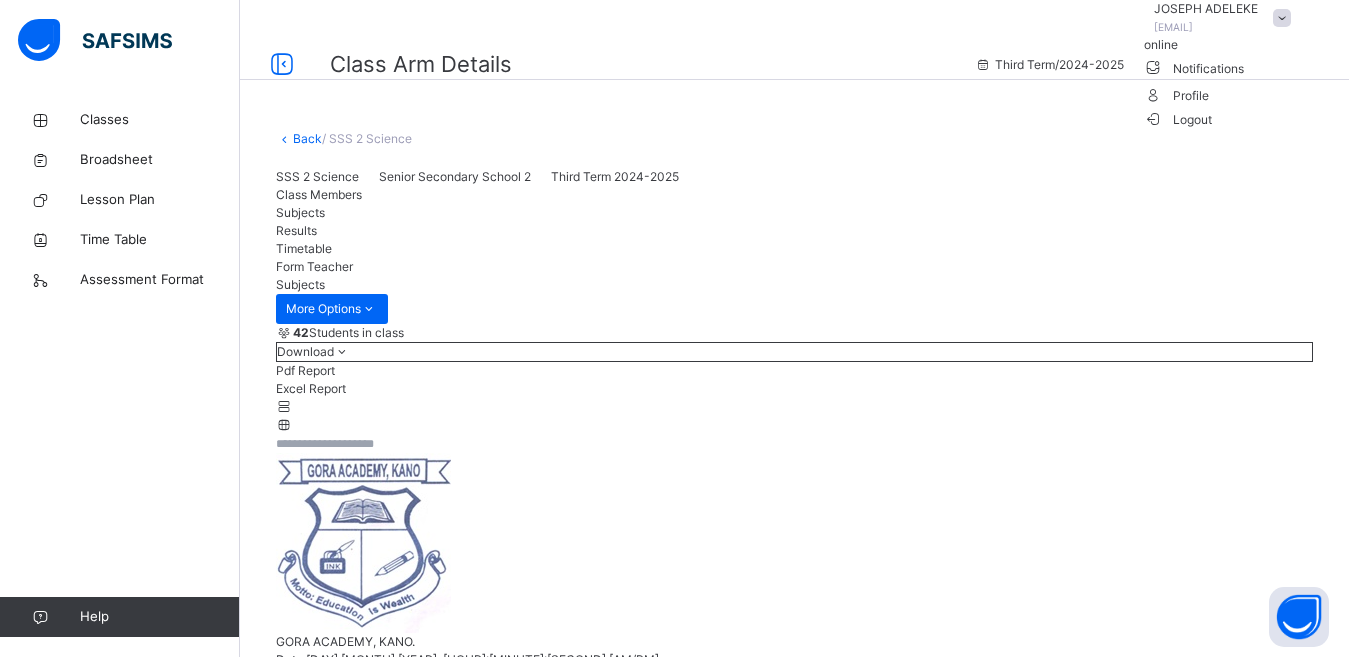 click on "Logout" at bounding box center (1178, 119) 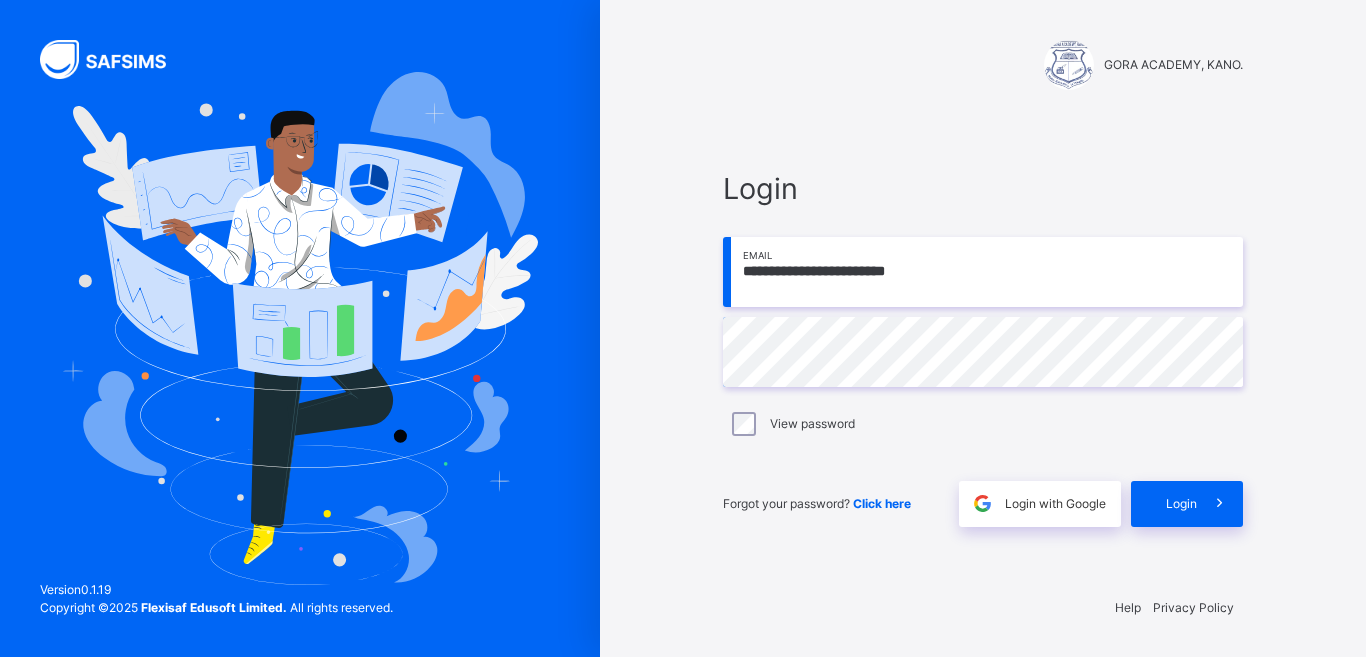 click on "**********" at bounding box center [983, 272] 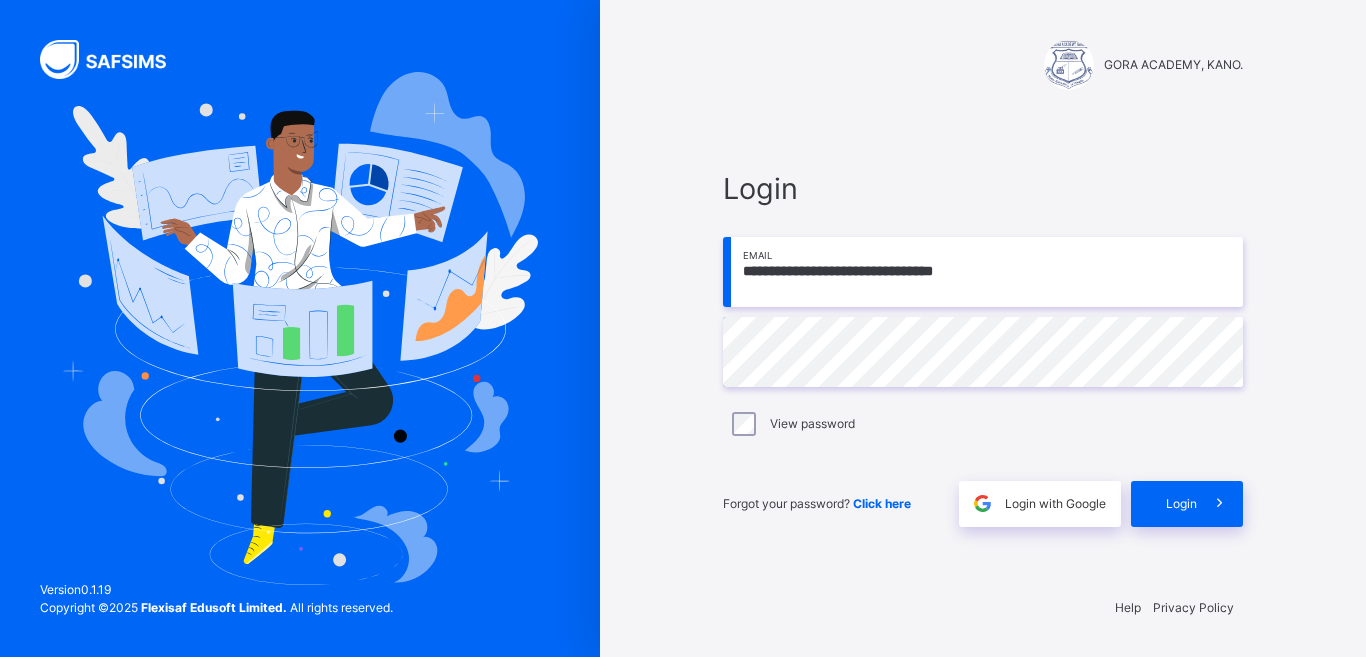 type on "**********" 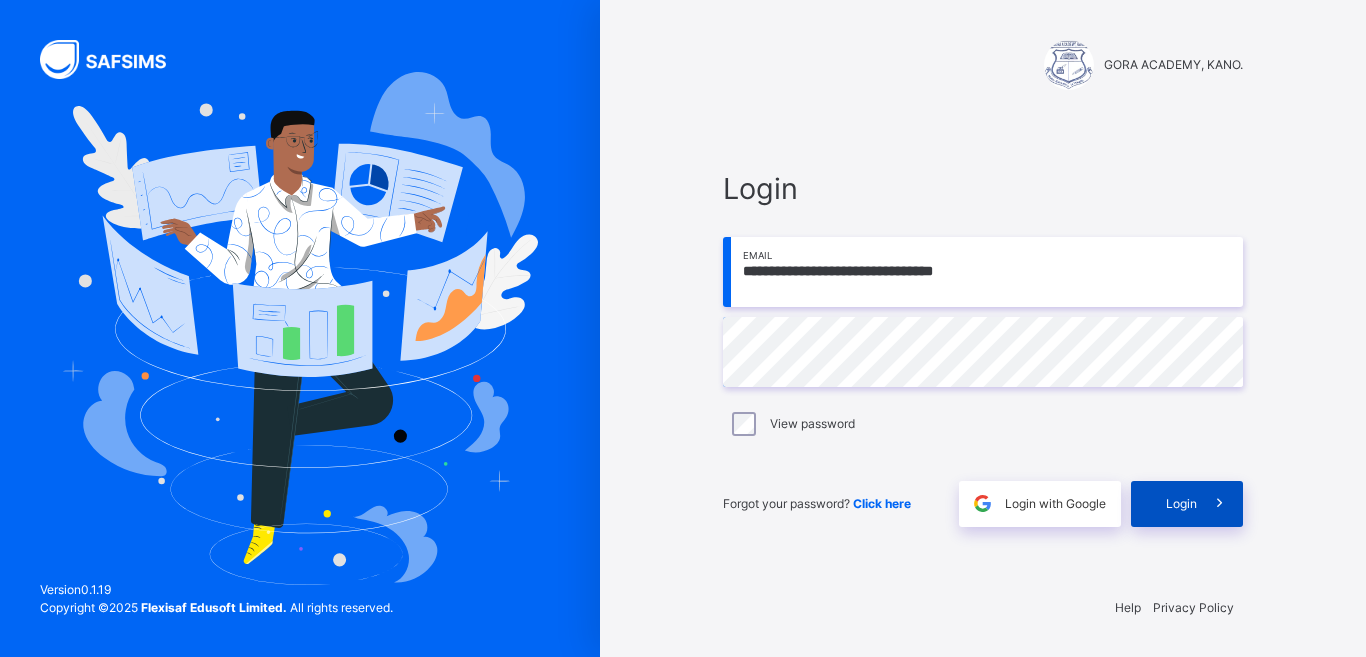 click on "Login" at bounding box center [1181, 504] 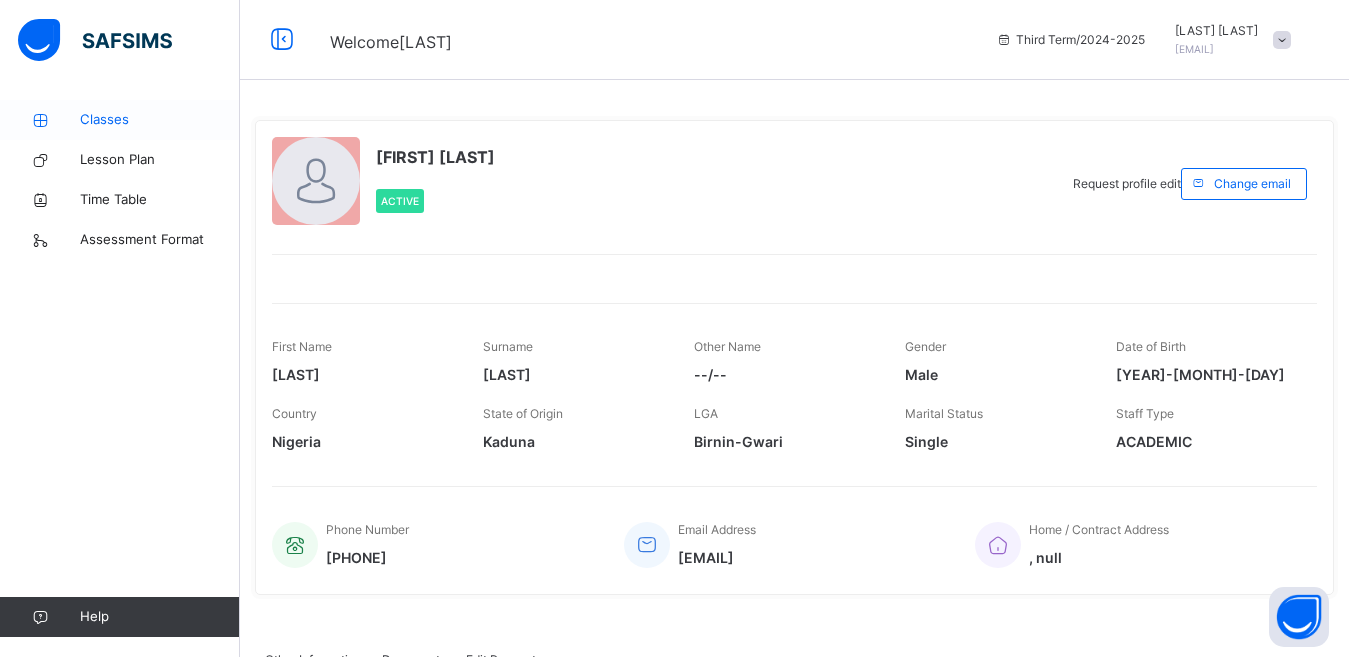 click on "Classes" at bounding box center [160, 120] 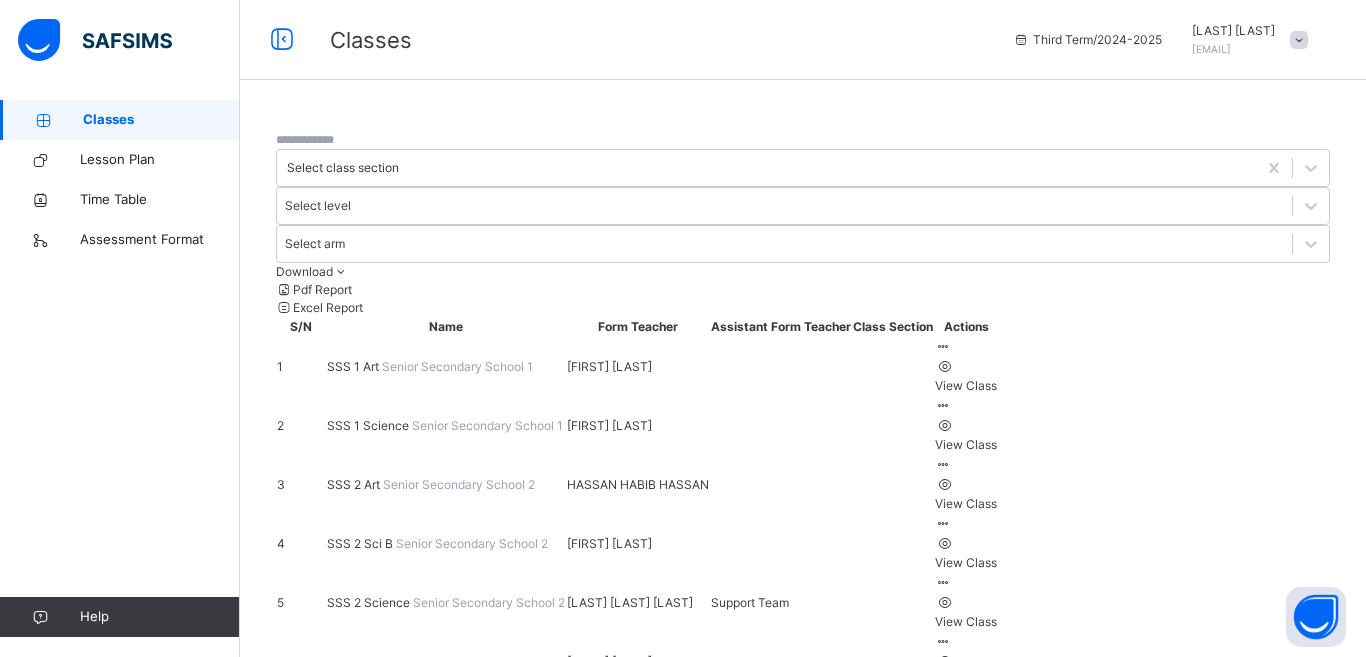 click on "SSS 2   Science" at bounding box center (370, 602) 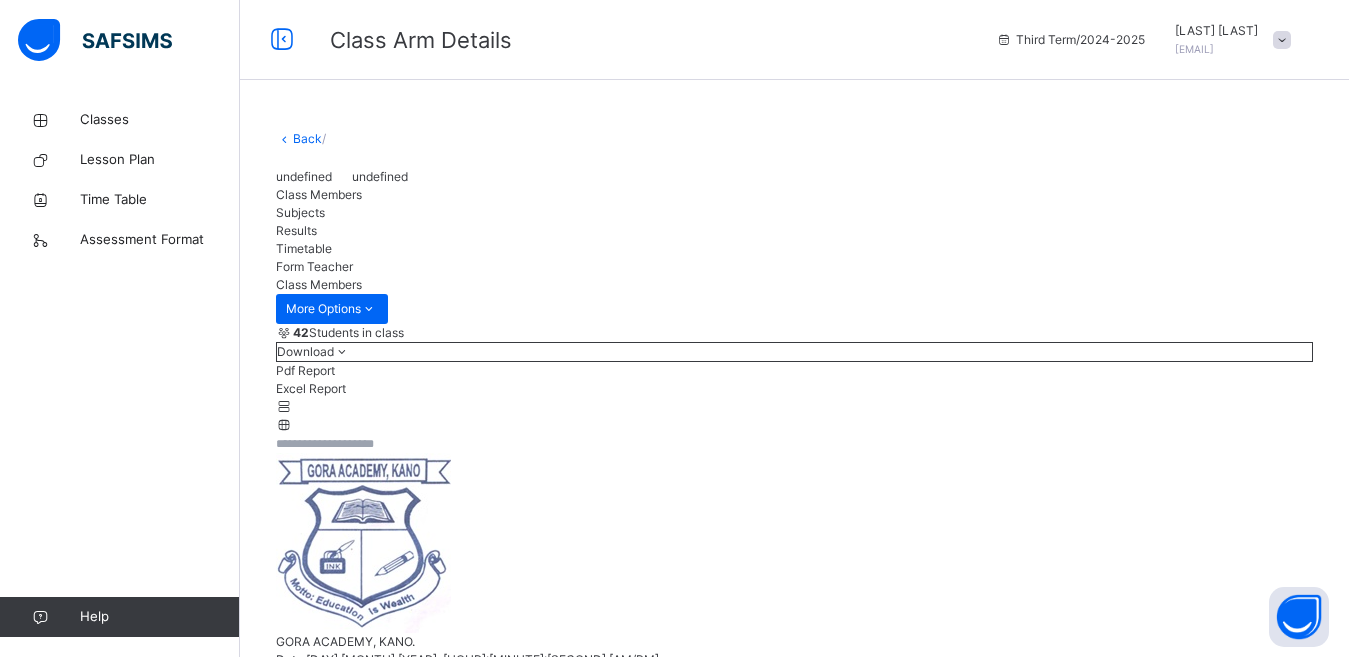 click on "Subjects" at bounding box center [300, 212] 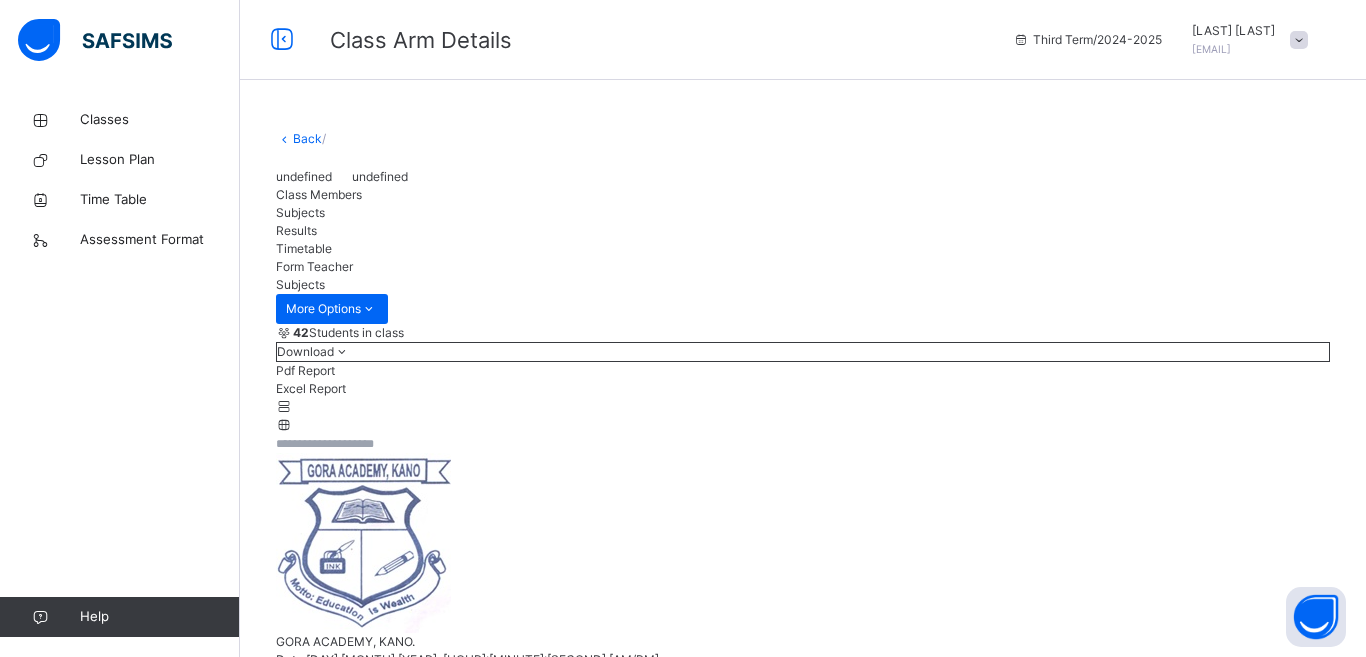 click on "Class Members" at bounding box center [803, 195] 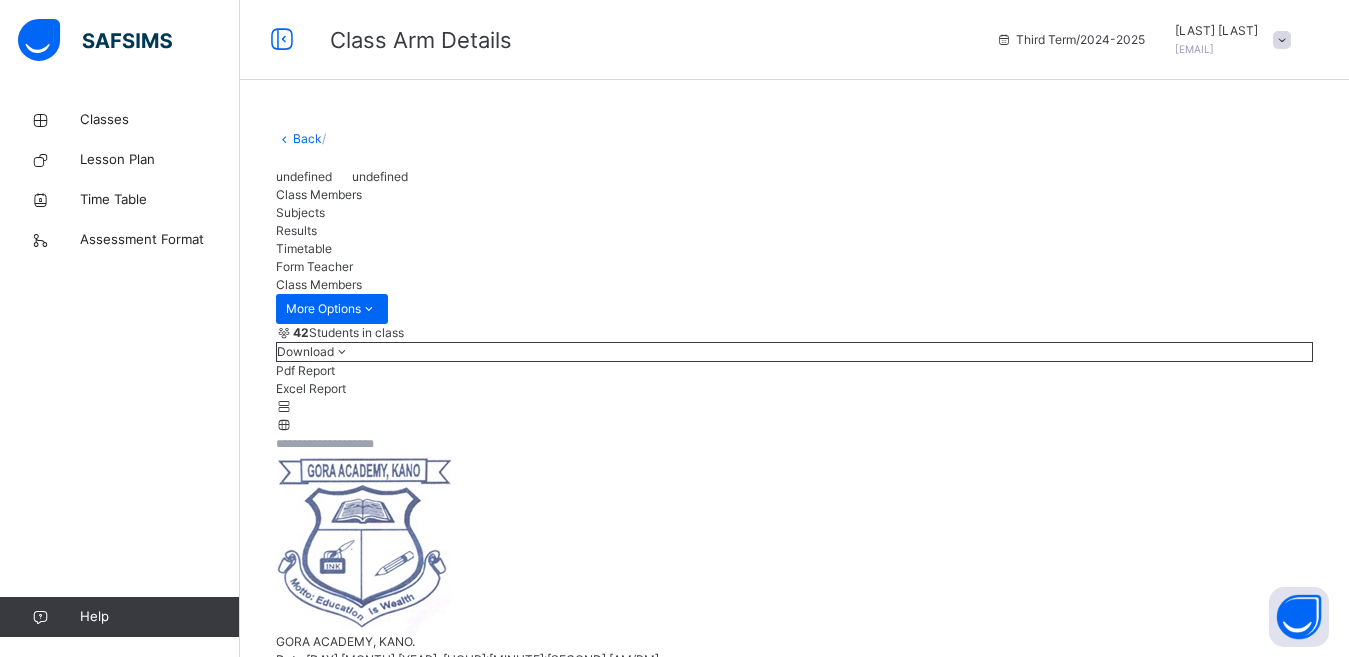 click on "Subjects" at bounding box center [300, 212] 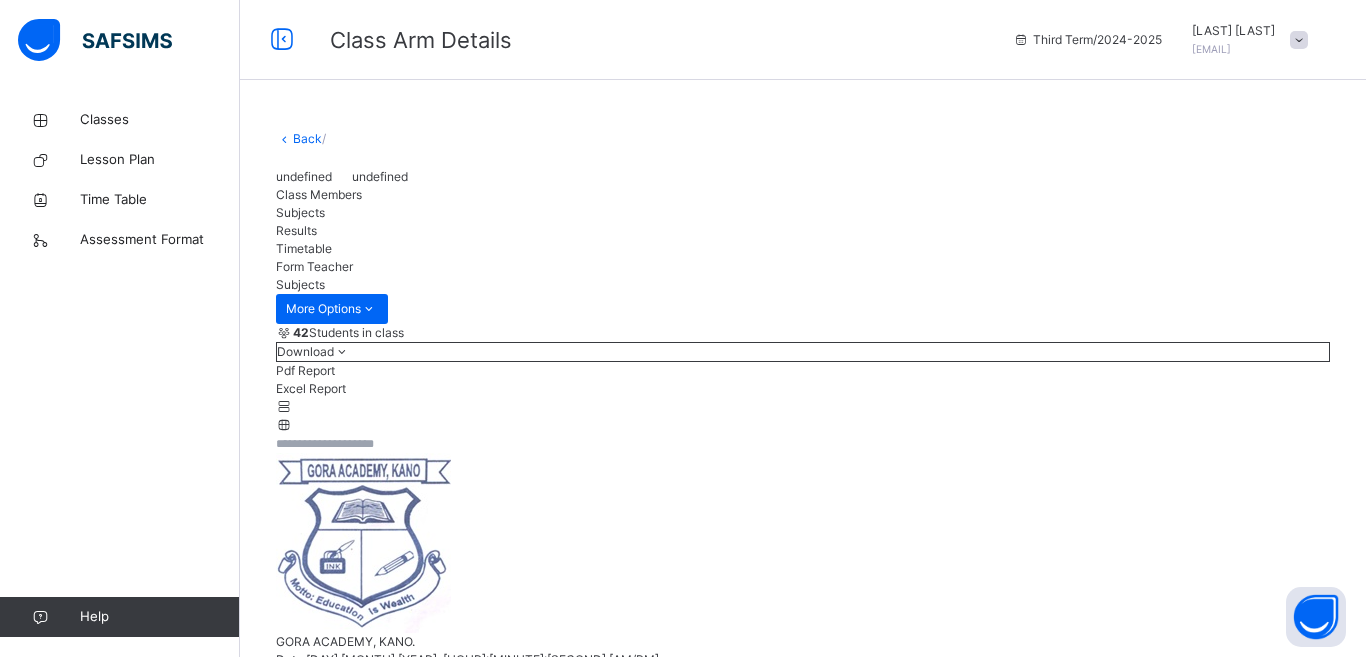 click at bounding box center (284, 138) 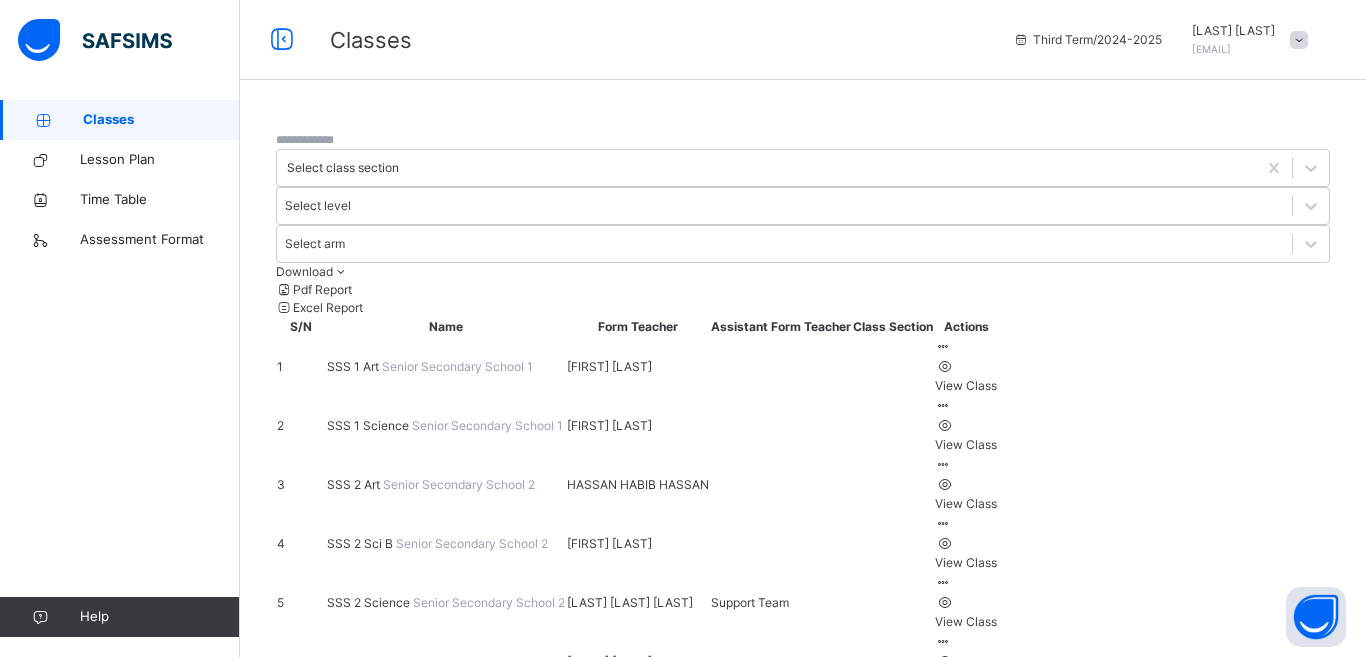 click on "SSS 2   Science" at bounding box center (370, 602) 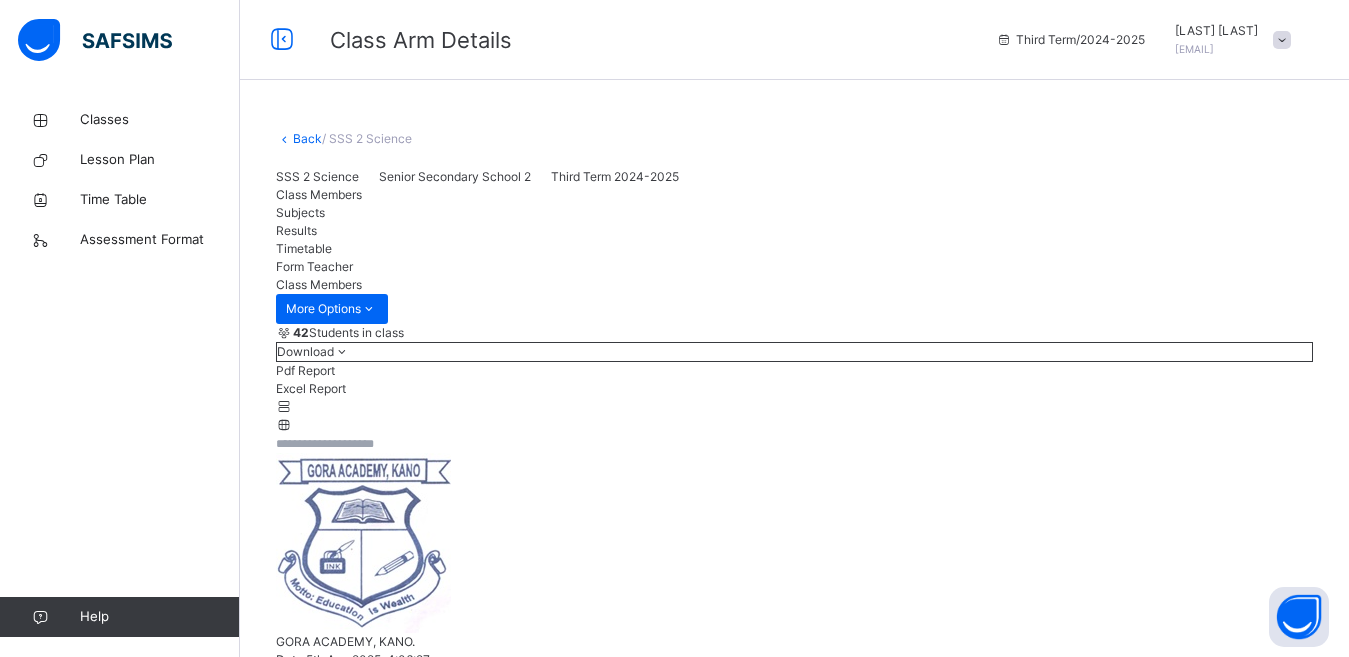 click on "Class Members Subjects Results Timetable Form Teacher" at bounding box center (794, 231) 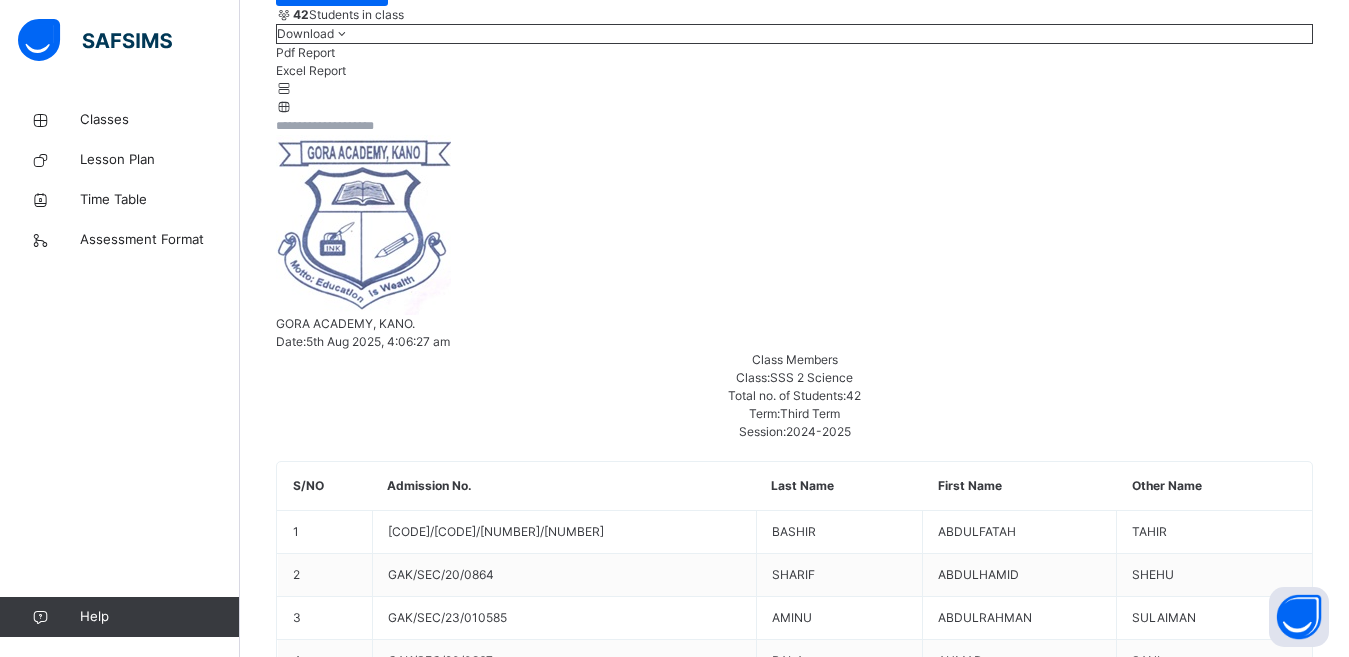 scroll, scrollTop: 320, scrollLeft: 0, axis: vertical 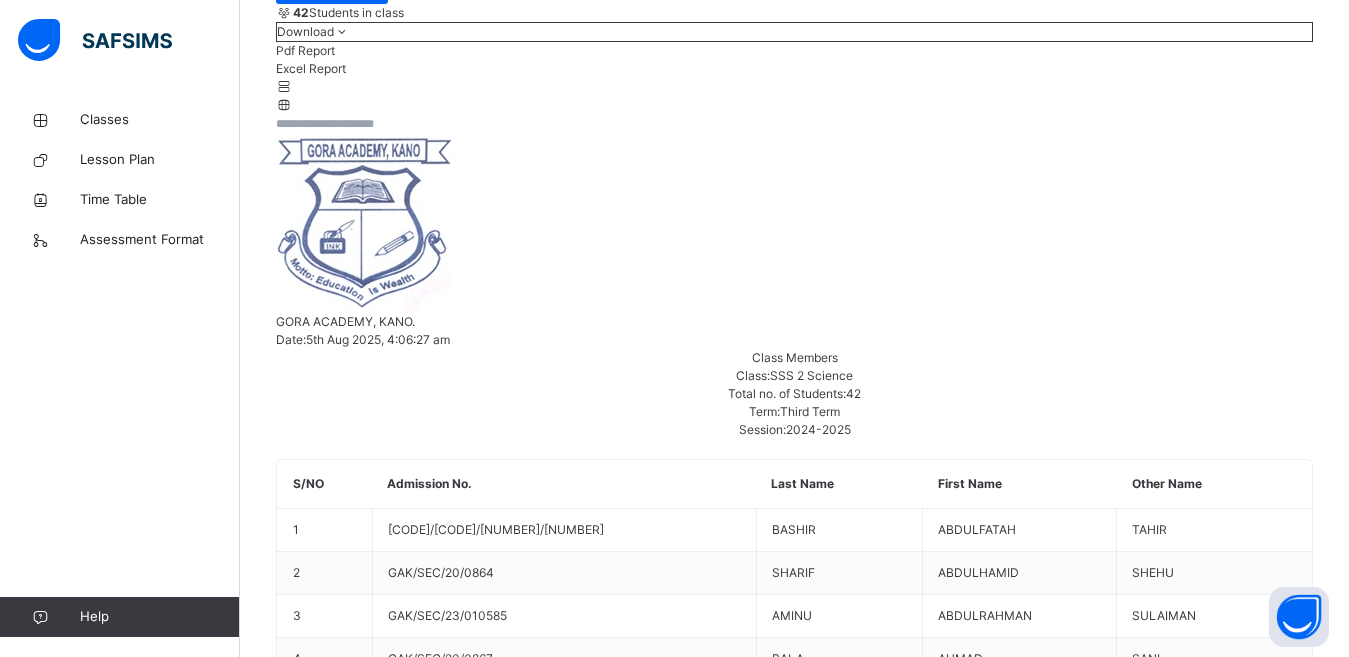 click on "Assess Students" at bounding box center (1251, 5580) 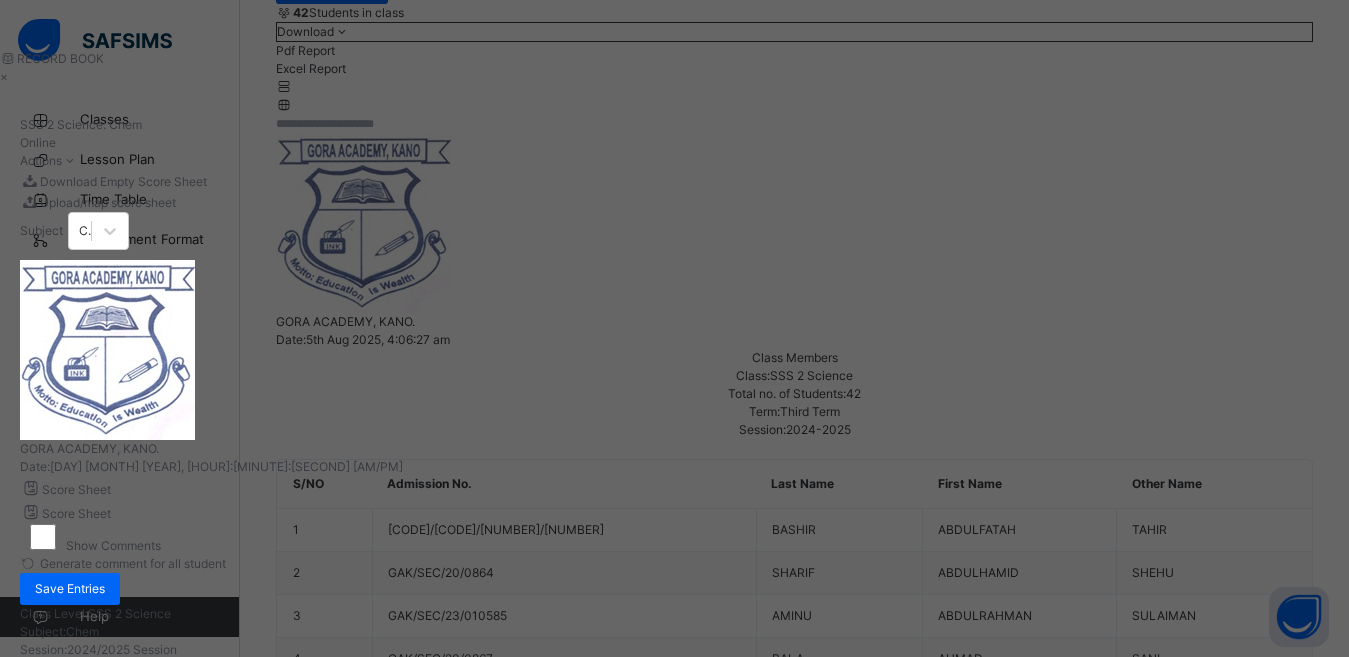 type on "**" 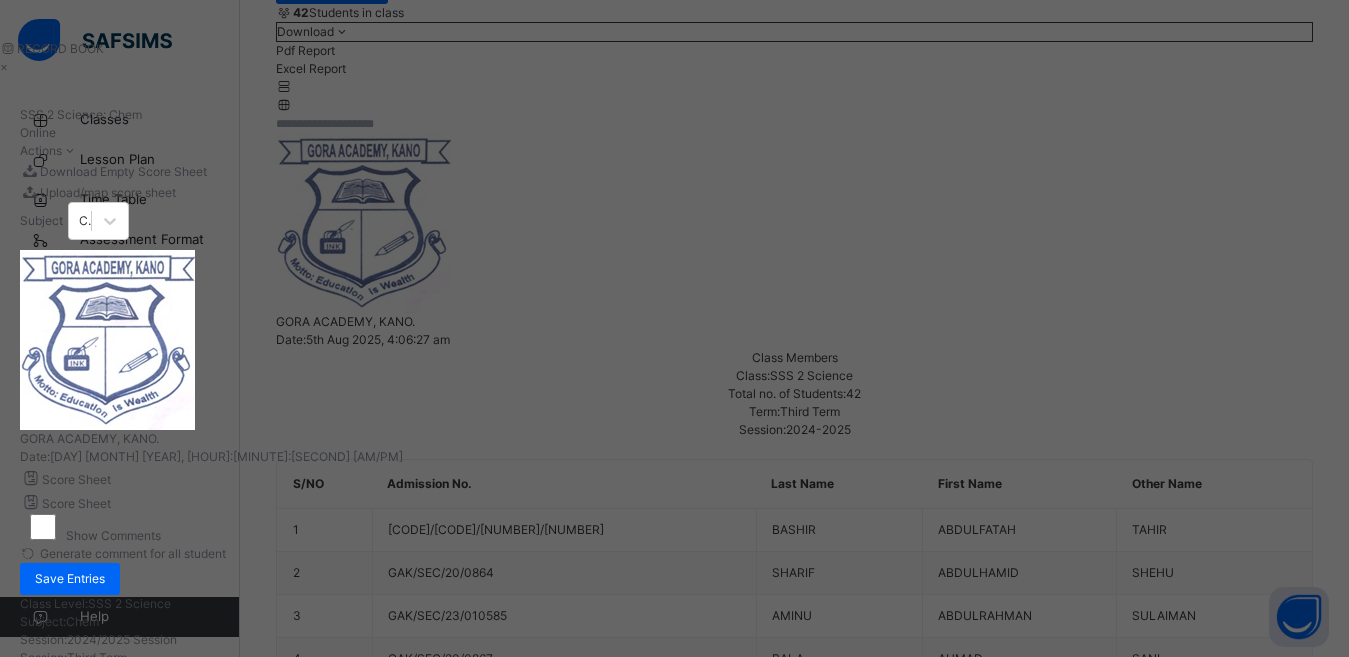 scroll, scrollTop: 254, scrollLeft: 0, axis: vertical 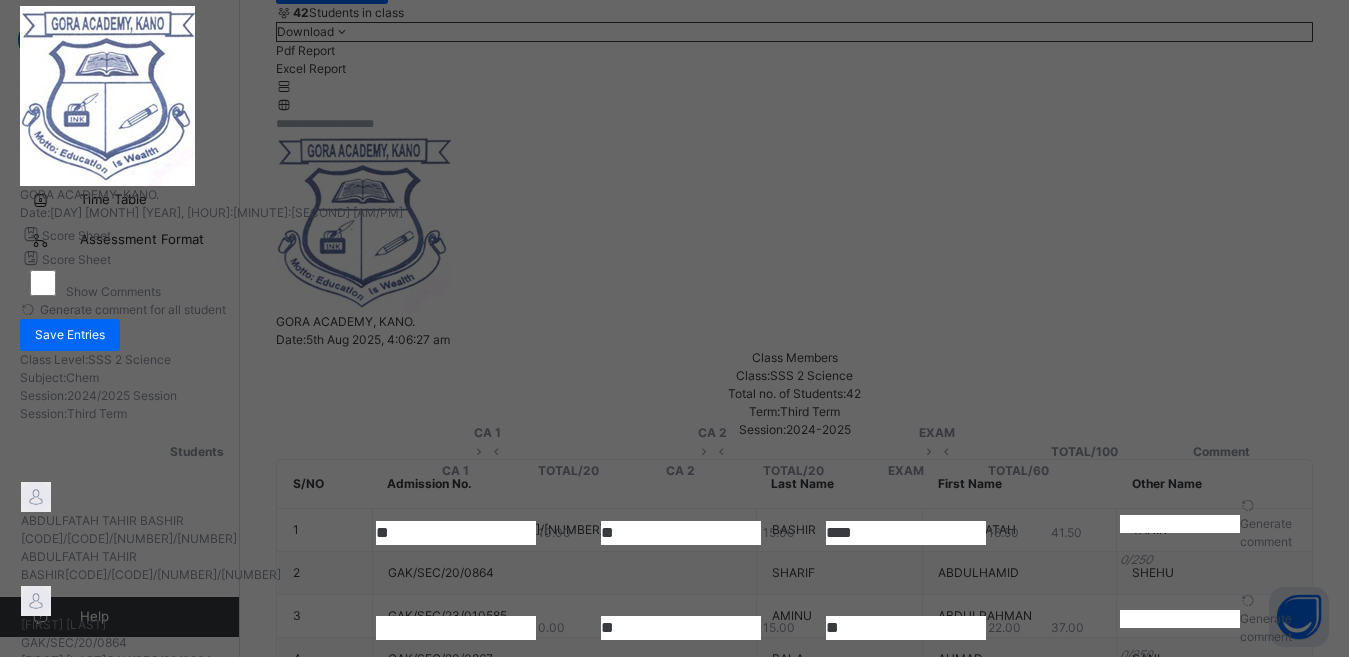 click on "**" at bounding box center (456, 3828) 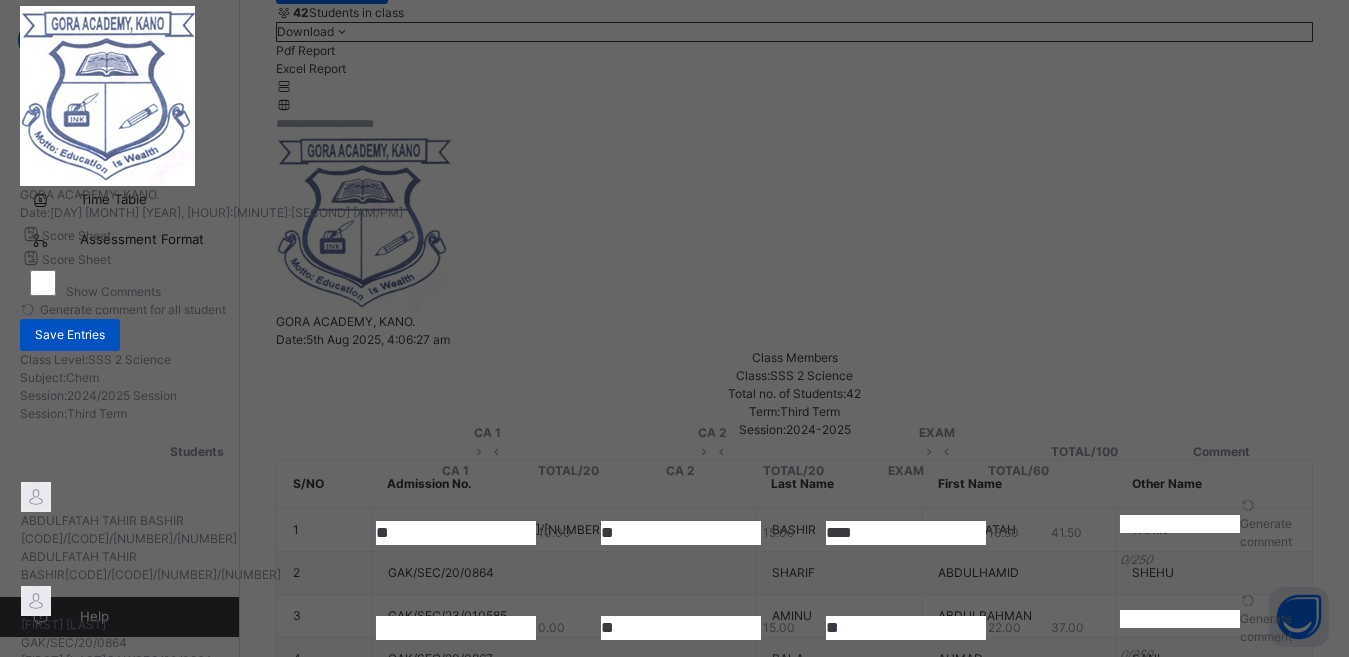 click on "Save Entries" at bounding box center [70, 335] 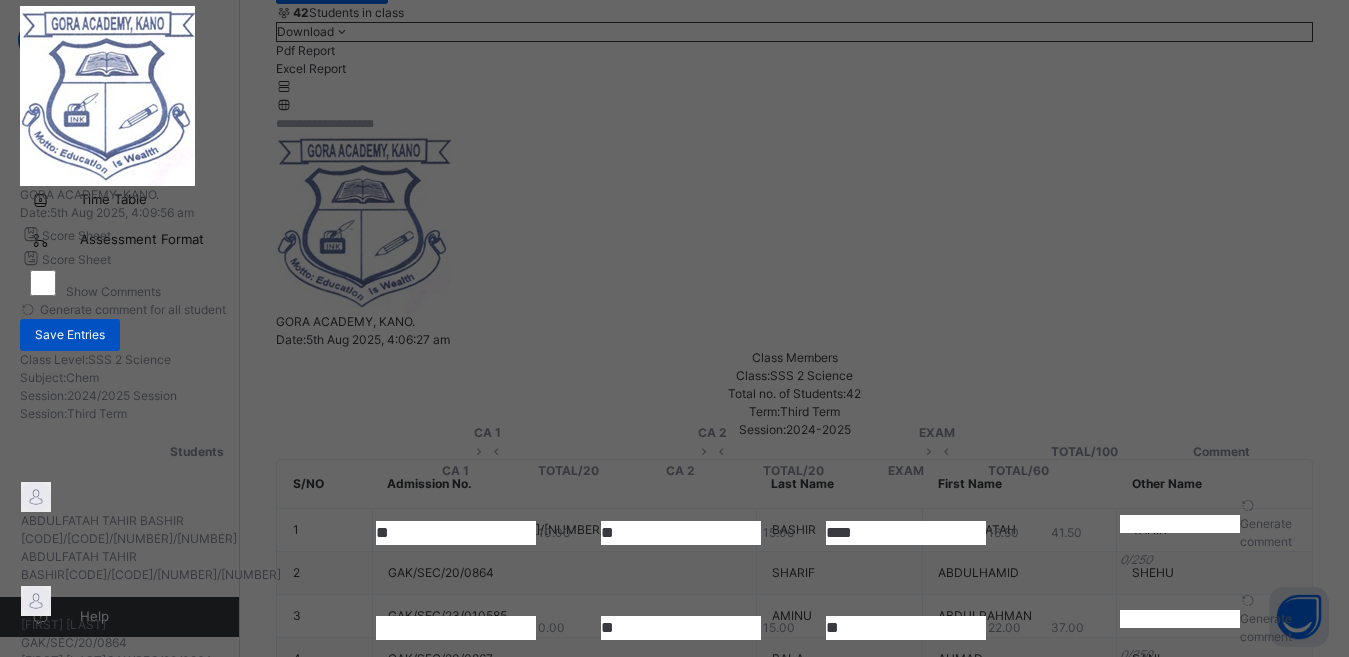 click on "Save Entries" at bounding box center (70, 335) 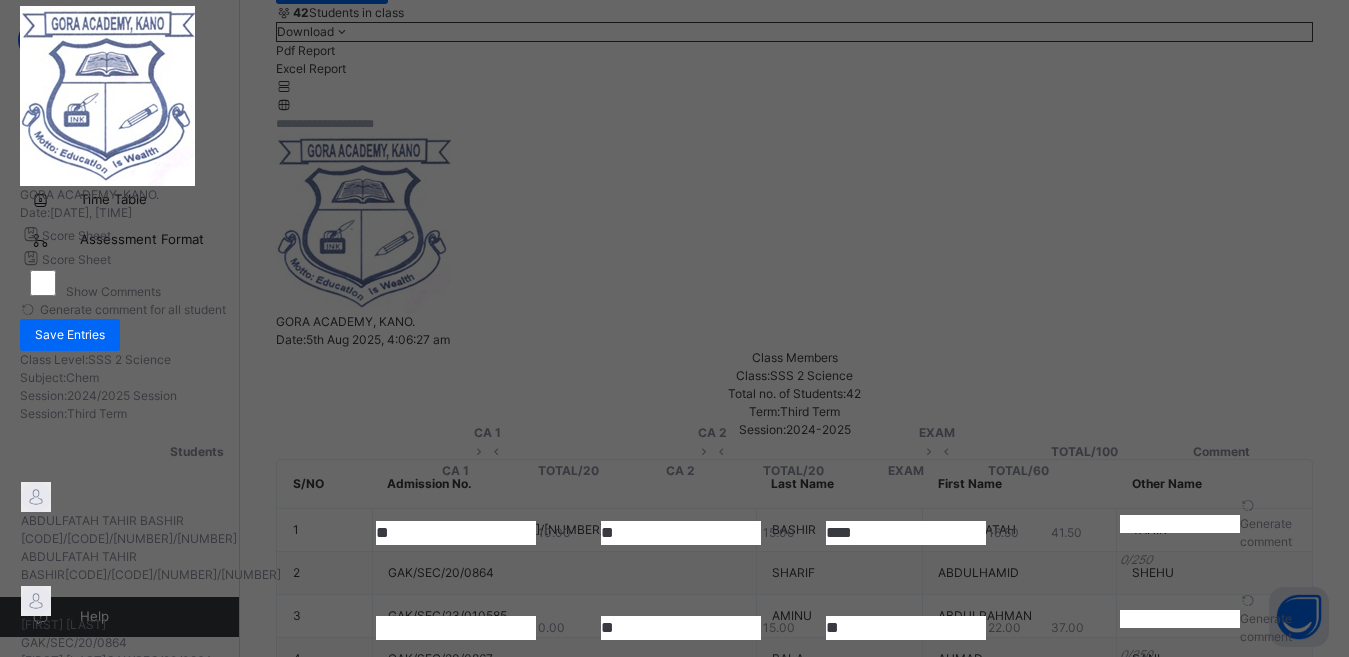 scroll, scrollTop: 0, scrollLeft: 0, axis: both 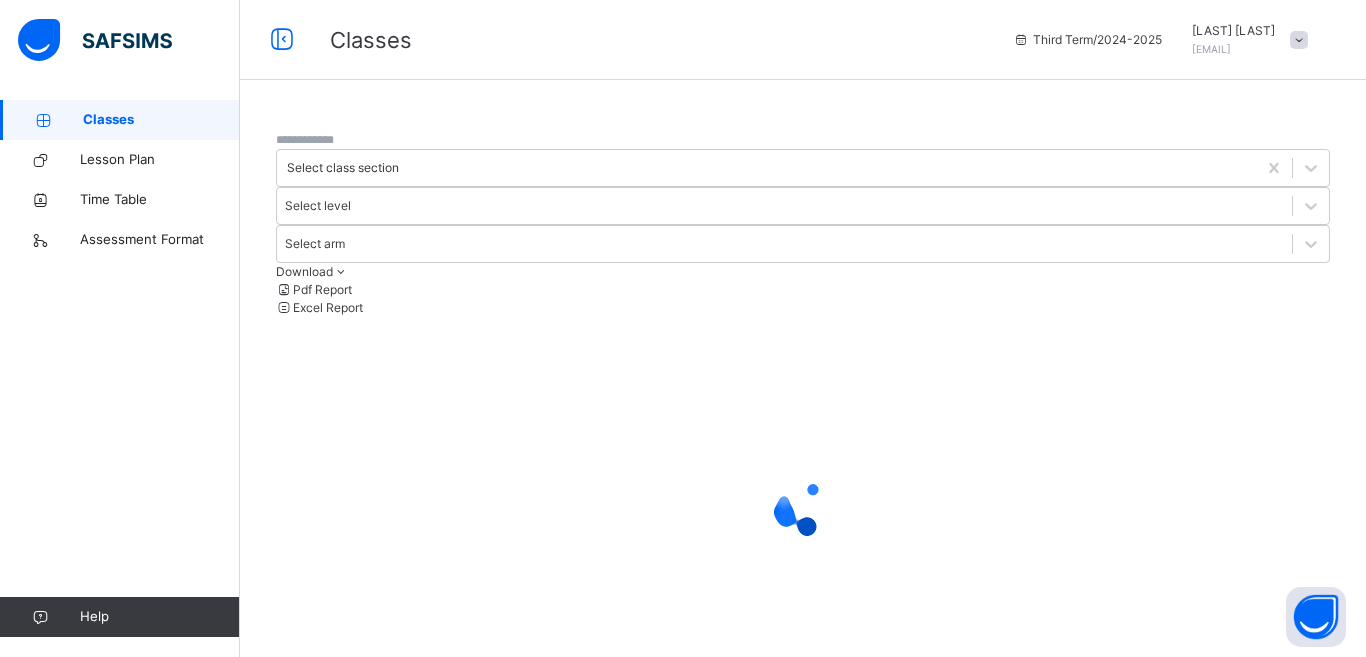 click at bounding box center (1299, 40) 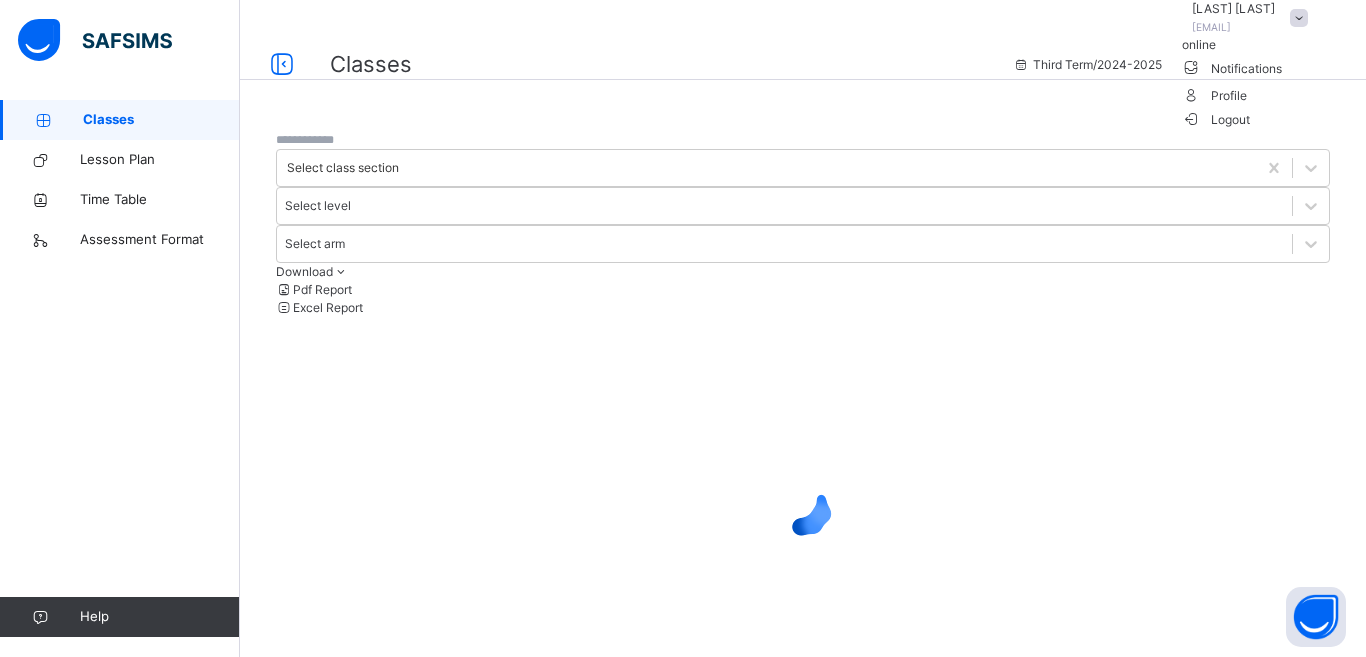 click on "Logout" at bounding box center [1216, 119] 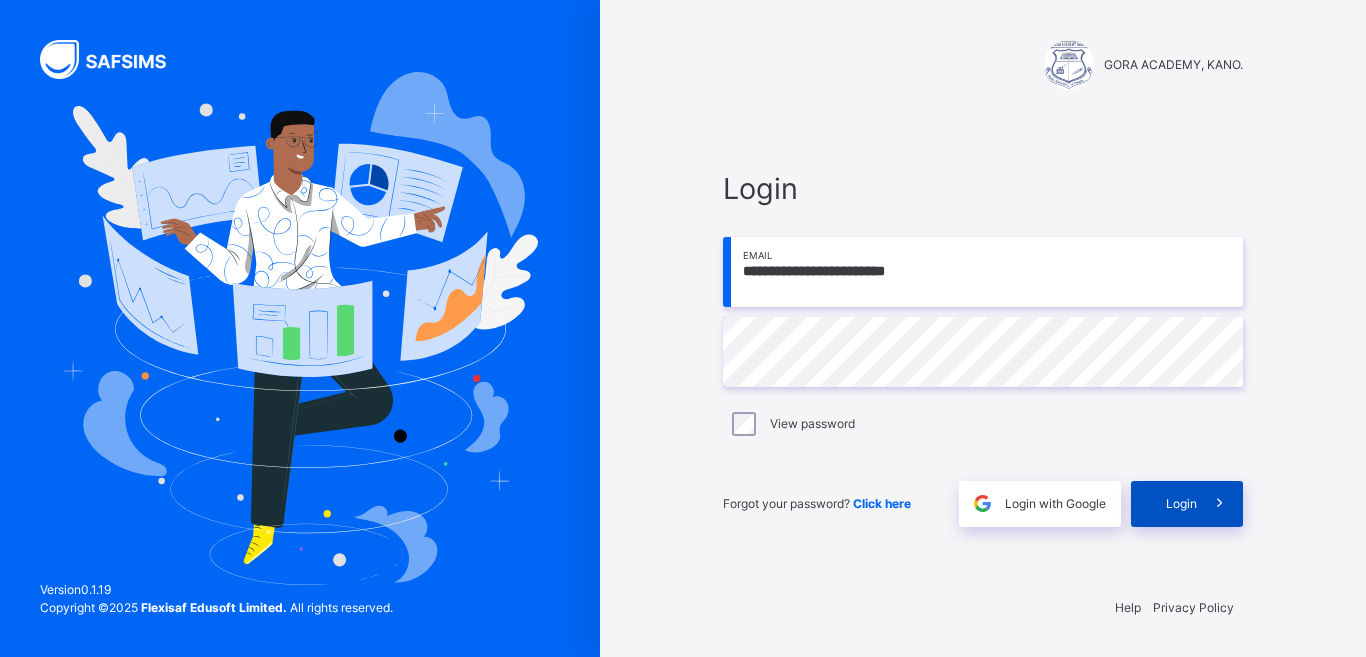 click on "Login" at bounding box center [1181, 504] 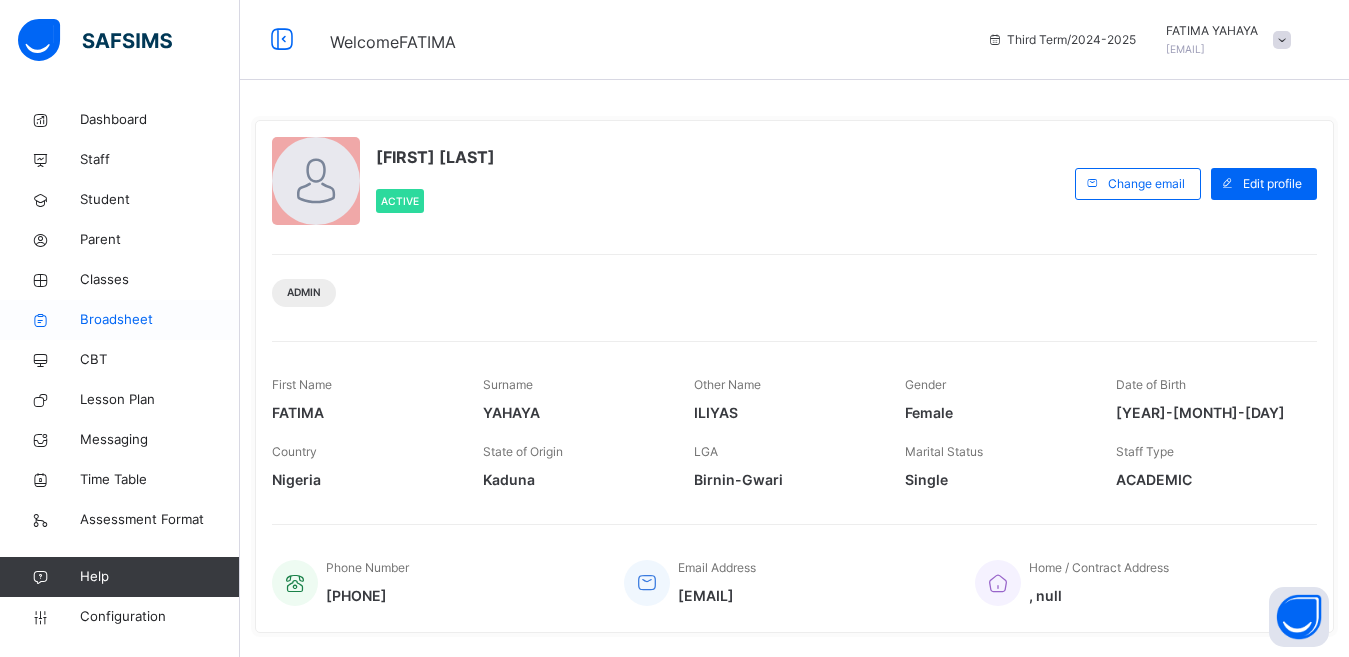 click on "Broadsheet" at bounding box center [160, 320] 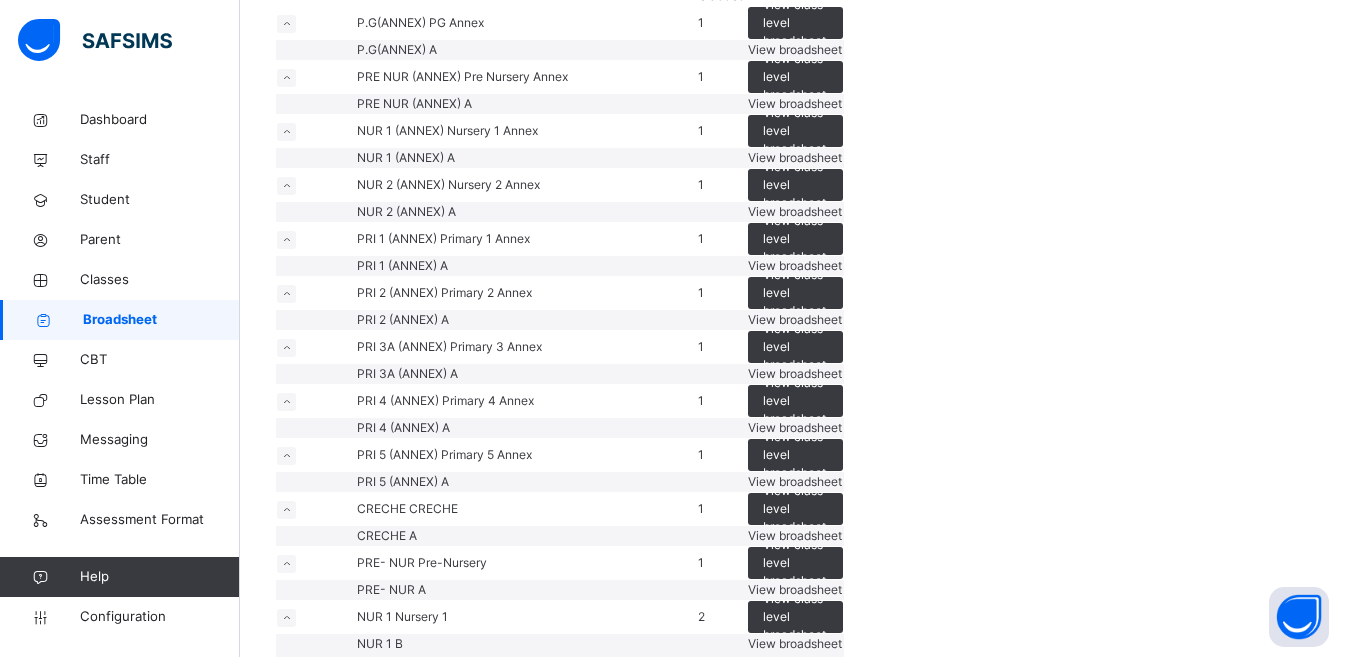 scroll, scrollTop: 236, scrollLeft: 0, axis: vertical 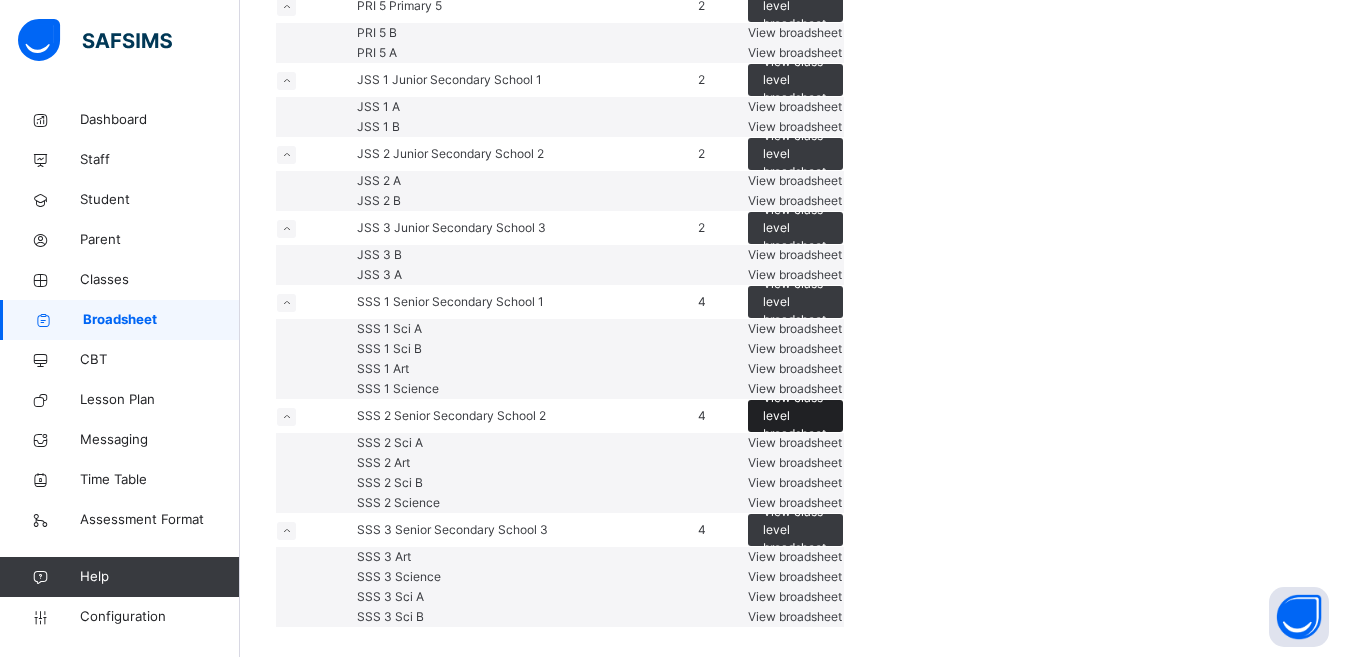 click on "View class level broadsheet" at bounding box center (795, 416) 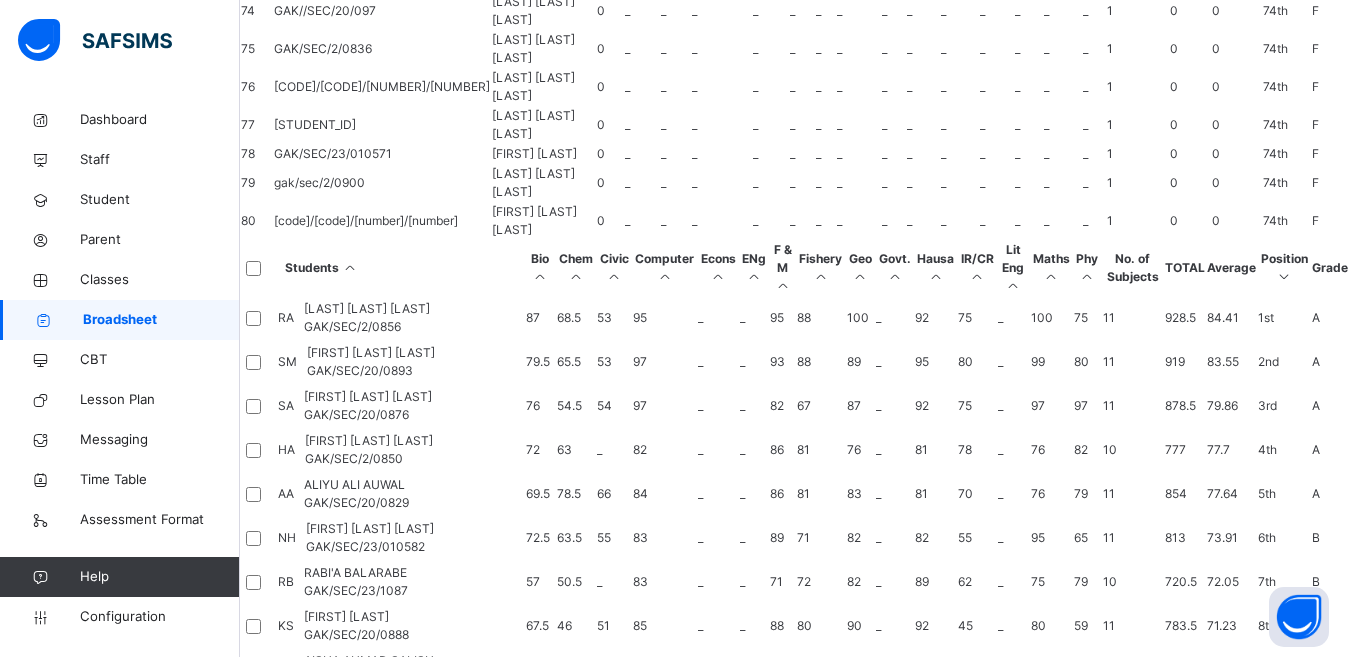 scroll, scrollTop: 470, scrollLeft: 0, axis: vertical 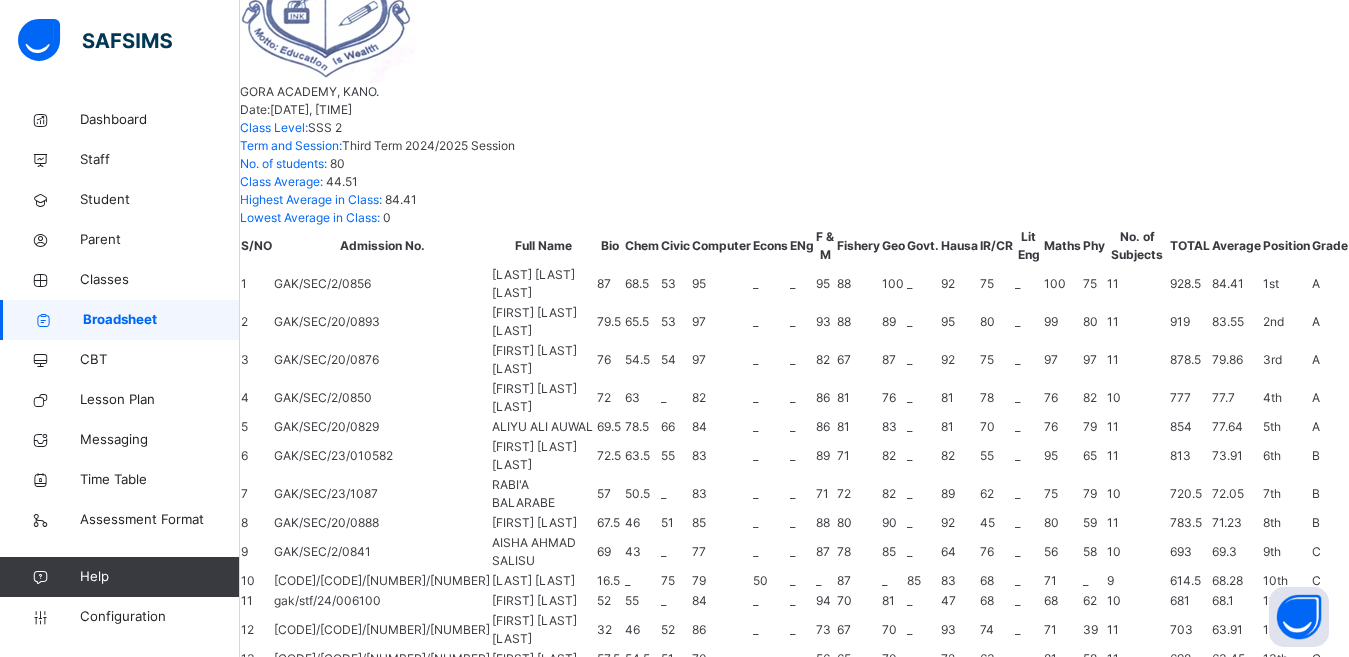 click on "[LAST] [LAST] [LAST]" at bounding box center [367, 2852] 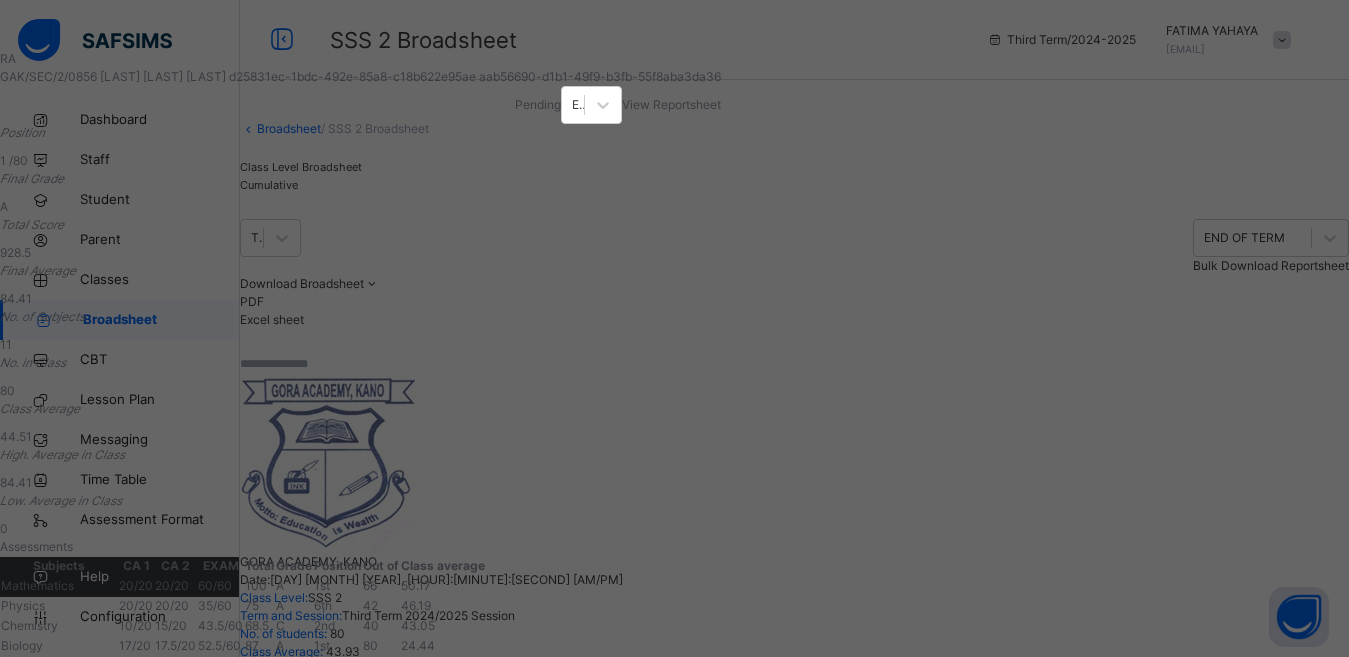 scroll, scrollTop: 40, scrollLeft: 0, axis: vertical 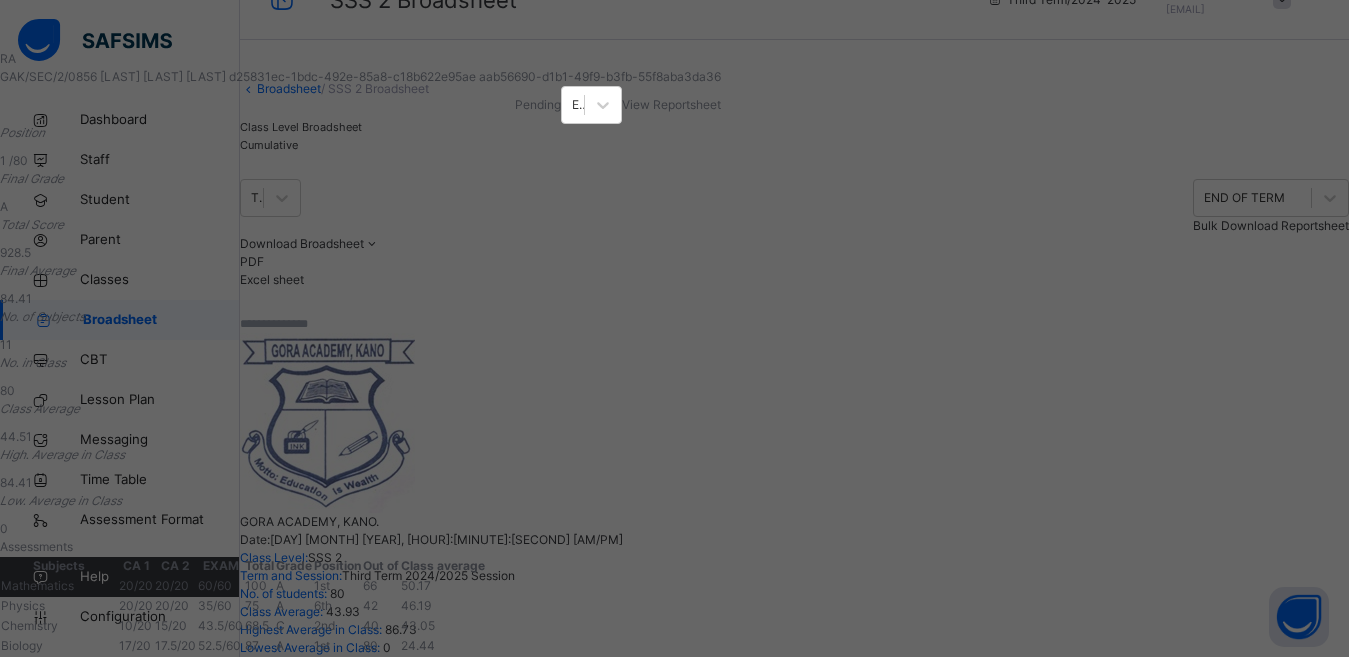 drag, startPoint x: 1294, startPoint y: 472, endPoint x: 1344, endPoint y: 475, distance: 50.08992 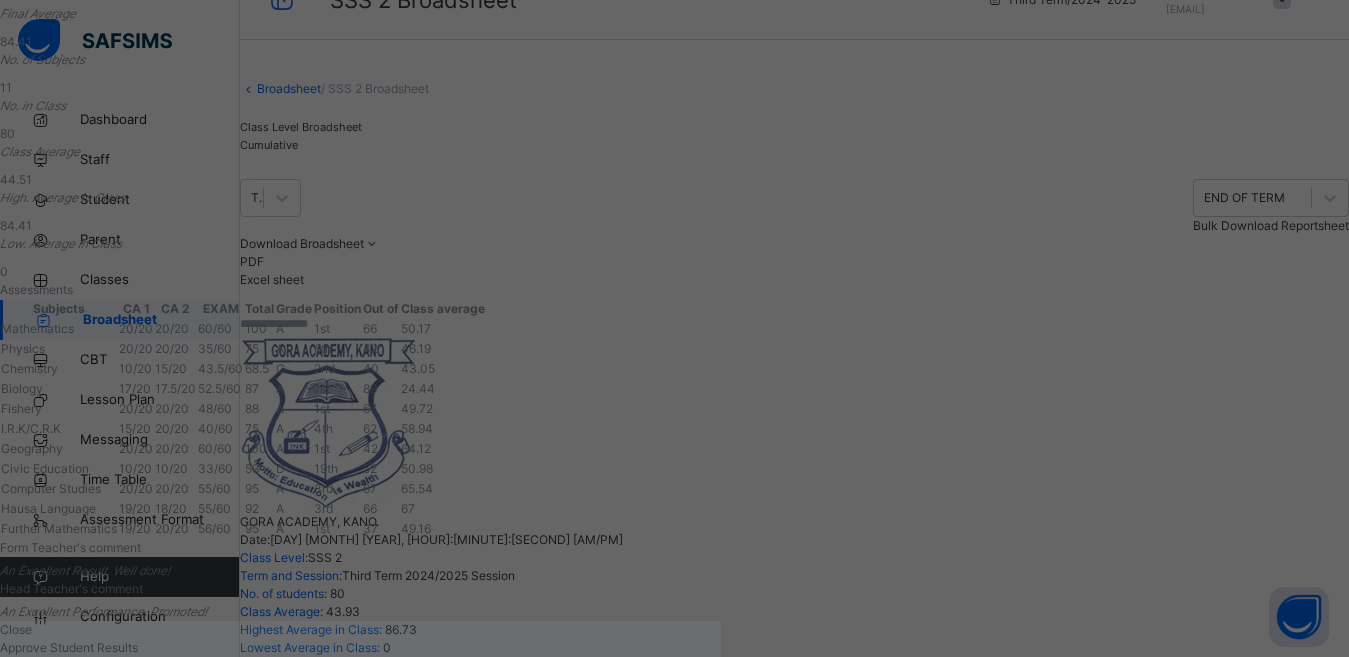 click on "Close" at bounding box center [16, 629] 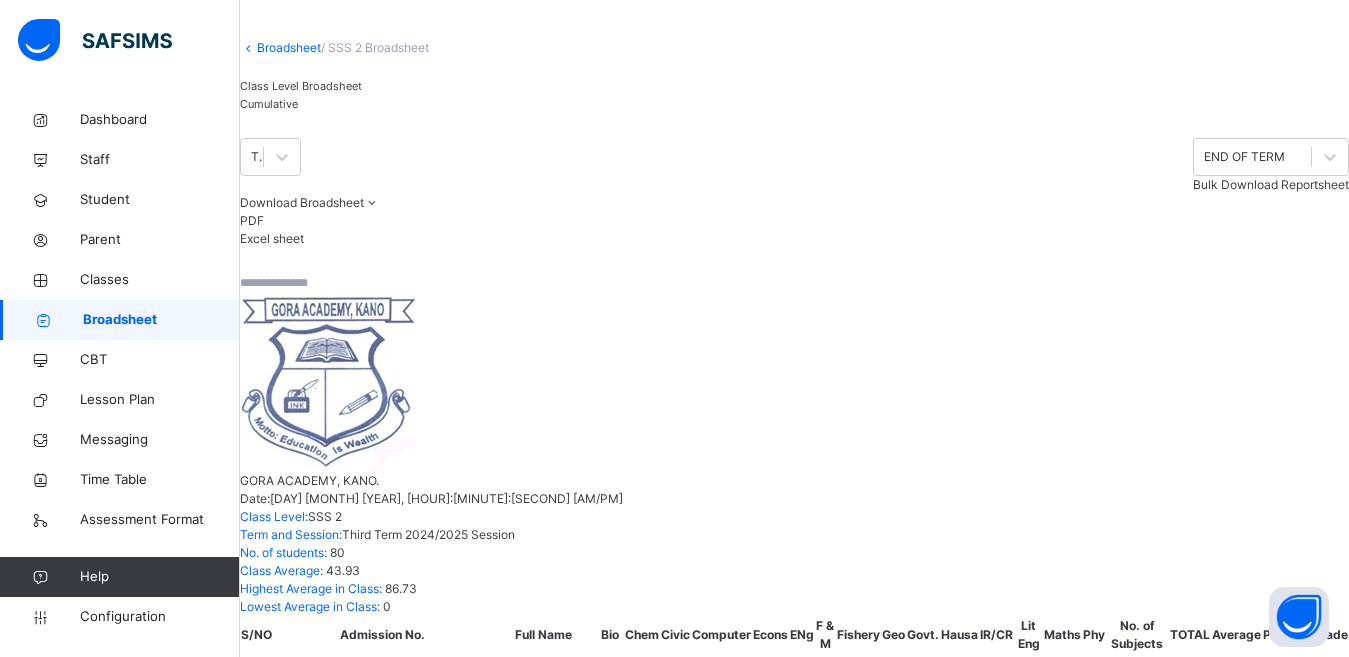 scroll, scrollTop: 132, scrollLeft: 0, axis: vertical 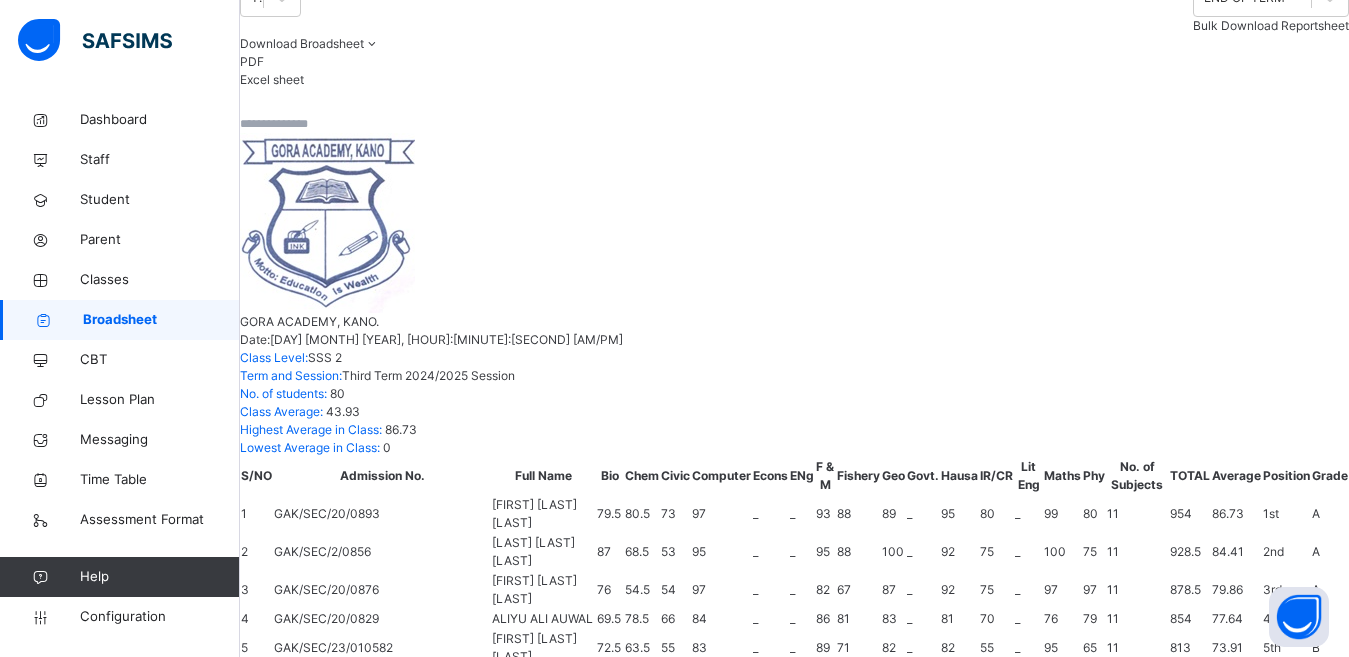 click on "[FIRST] [LAST] [LAST]" at bounding box center [371, 3082] 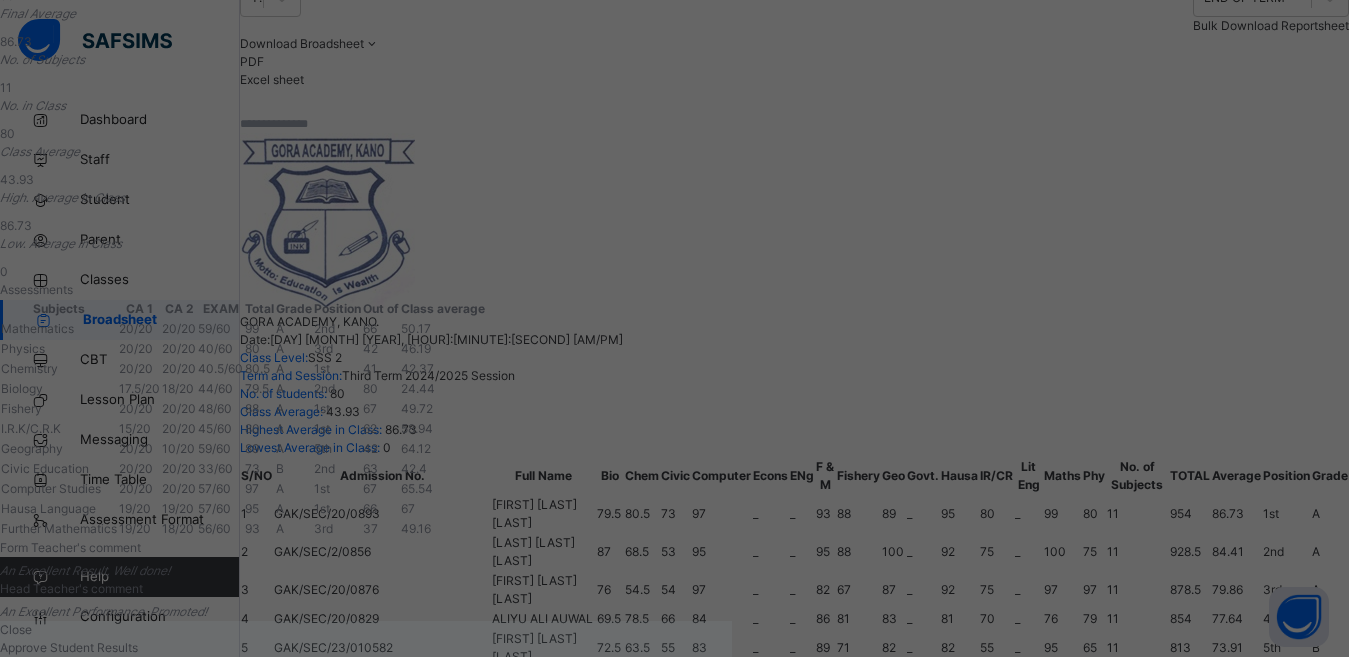 scroll, scrollTop: 0, scrollLeft: 0, axis: both 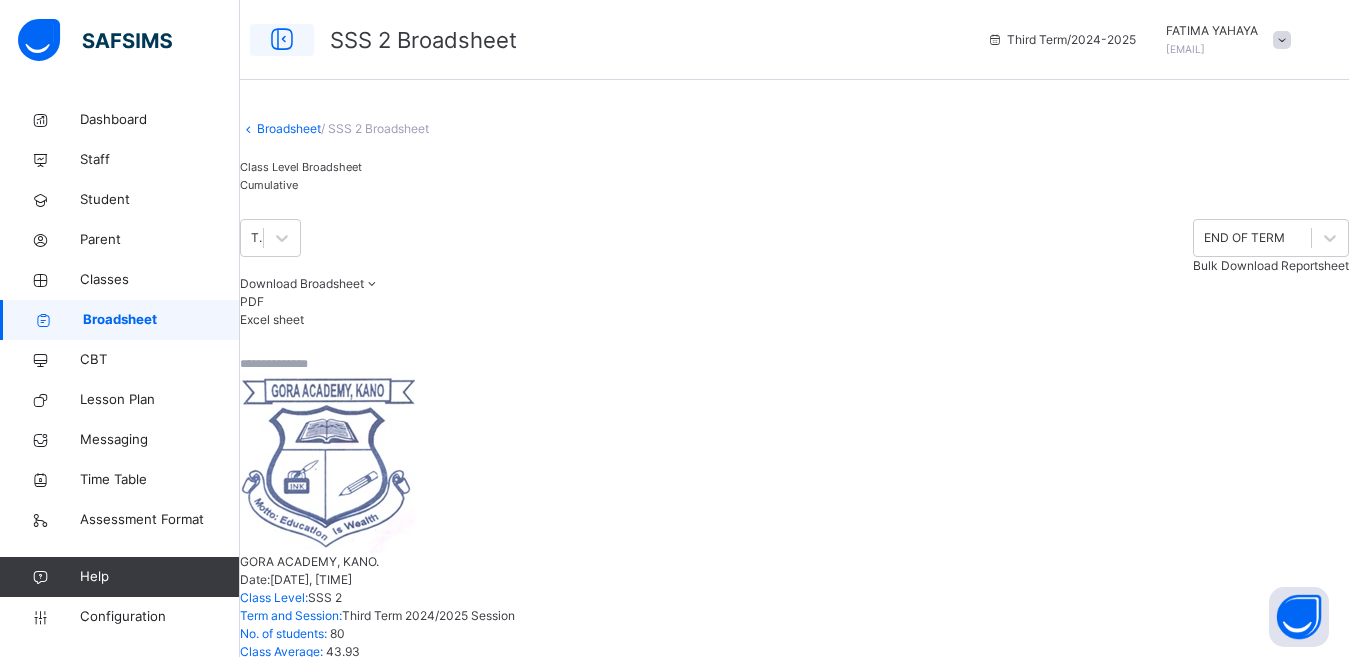 click at bounding box center (282, 40) 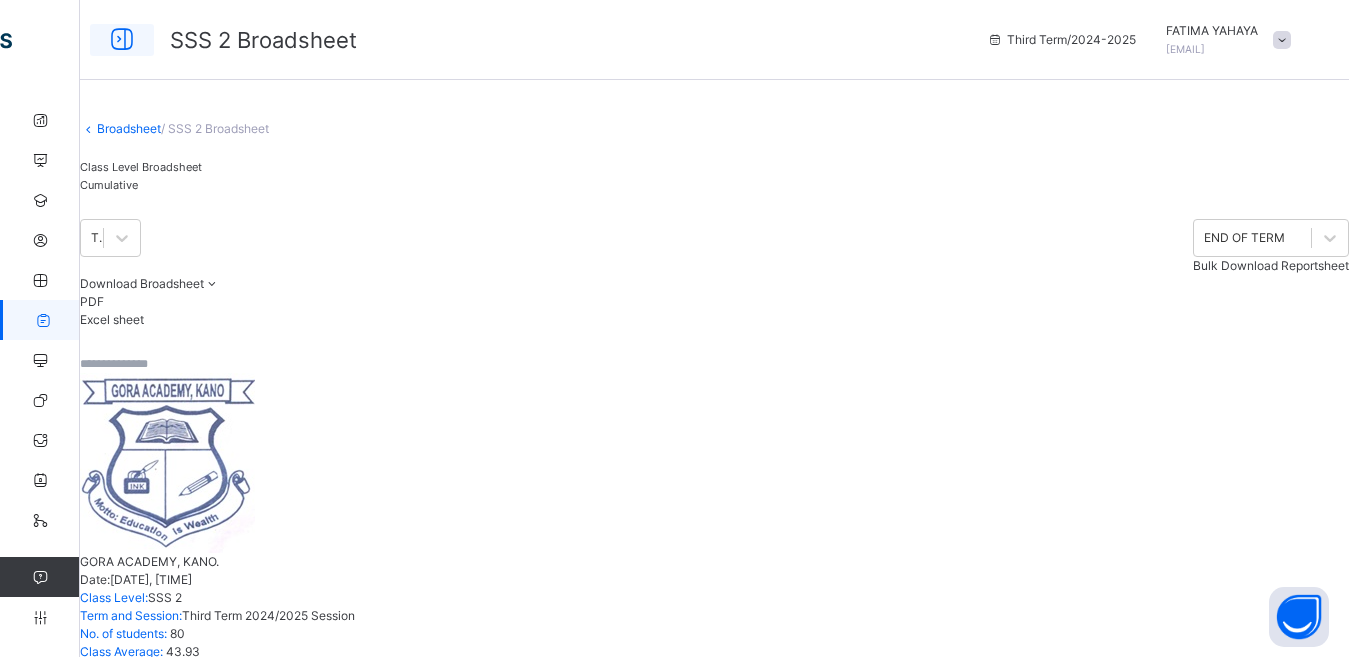 click at bounding box center (122, 40) 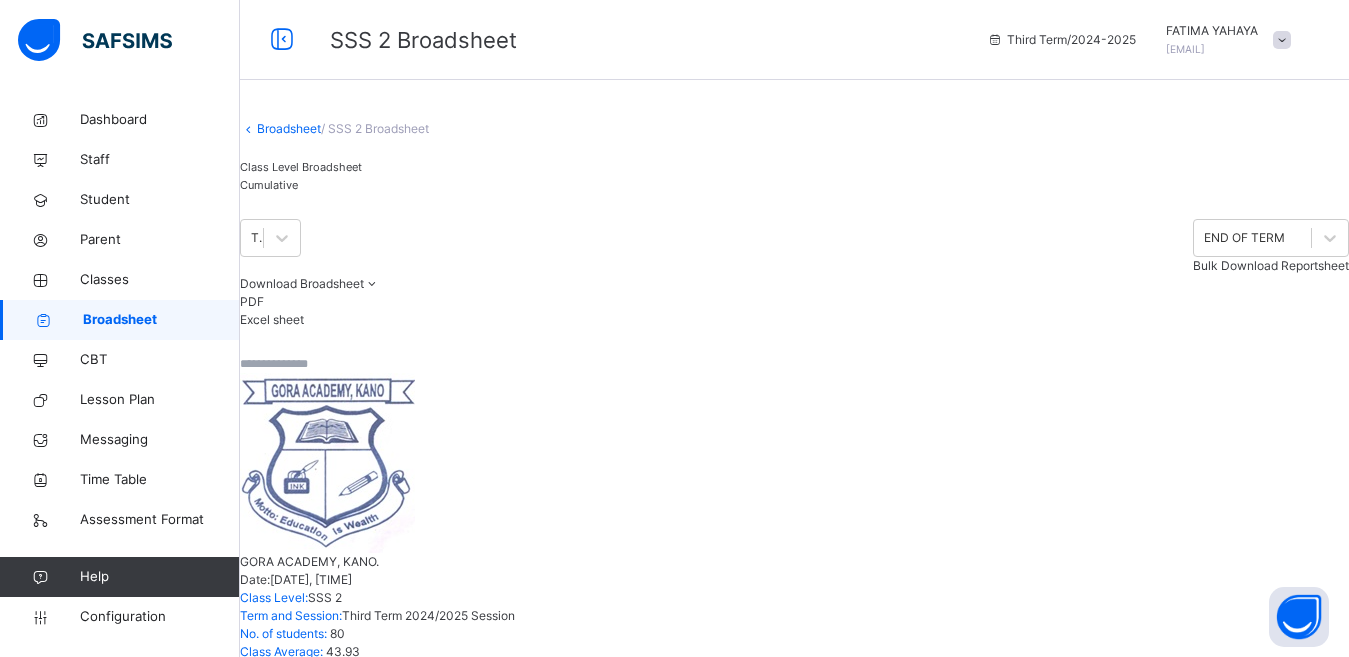click at bounding box center (1282, 40) 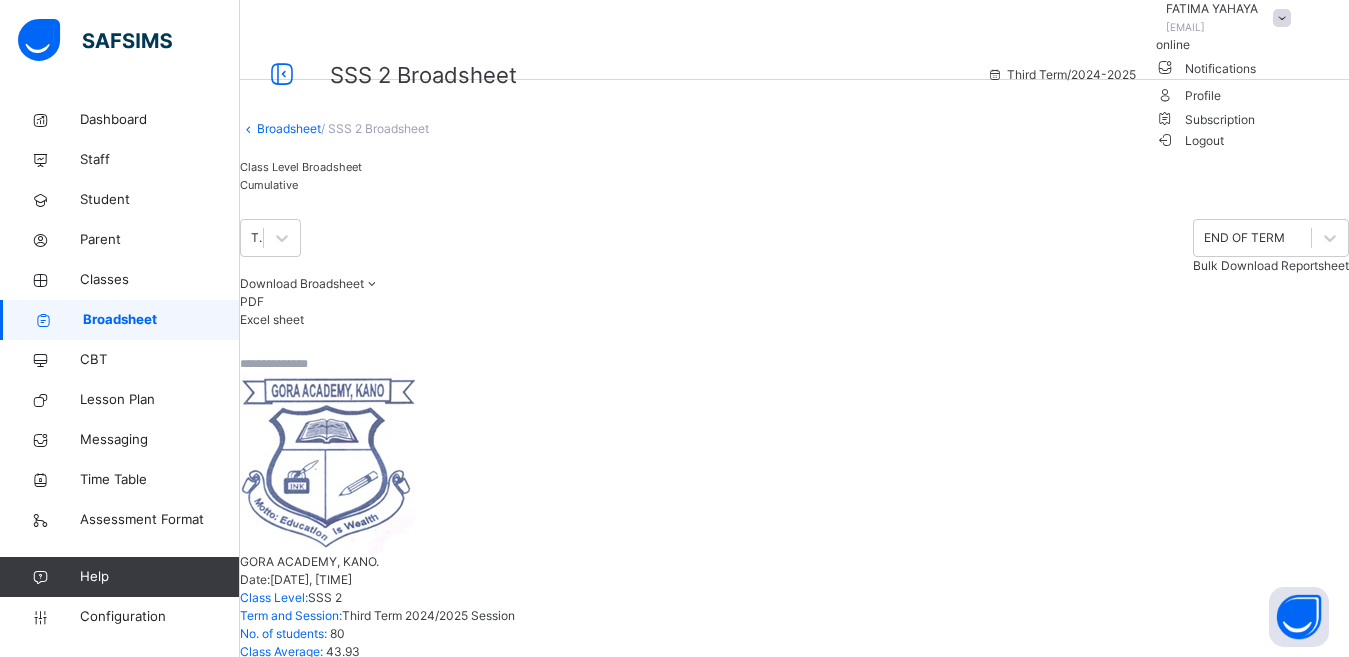 click on "Logout" at bounding box center [1190, 140] 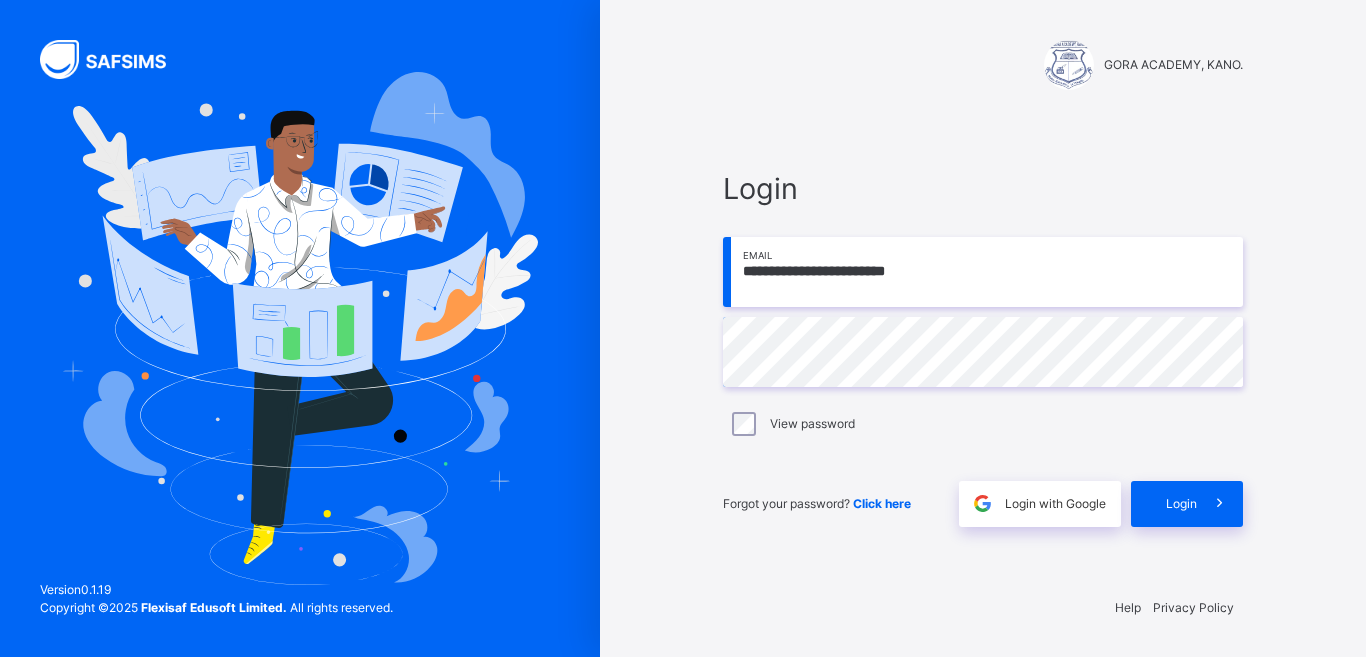 click on "**********" at bounding box center [983, 272] 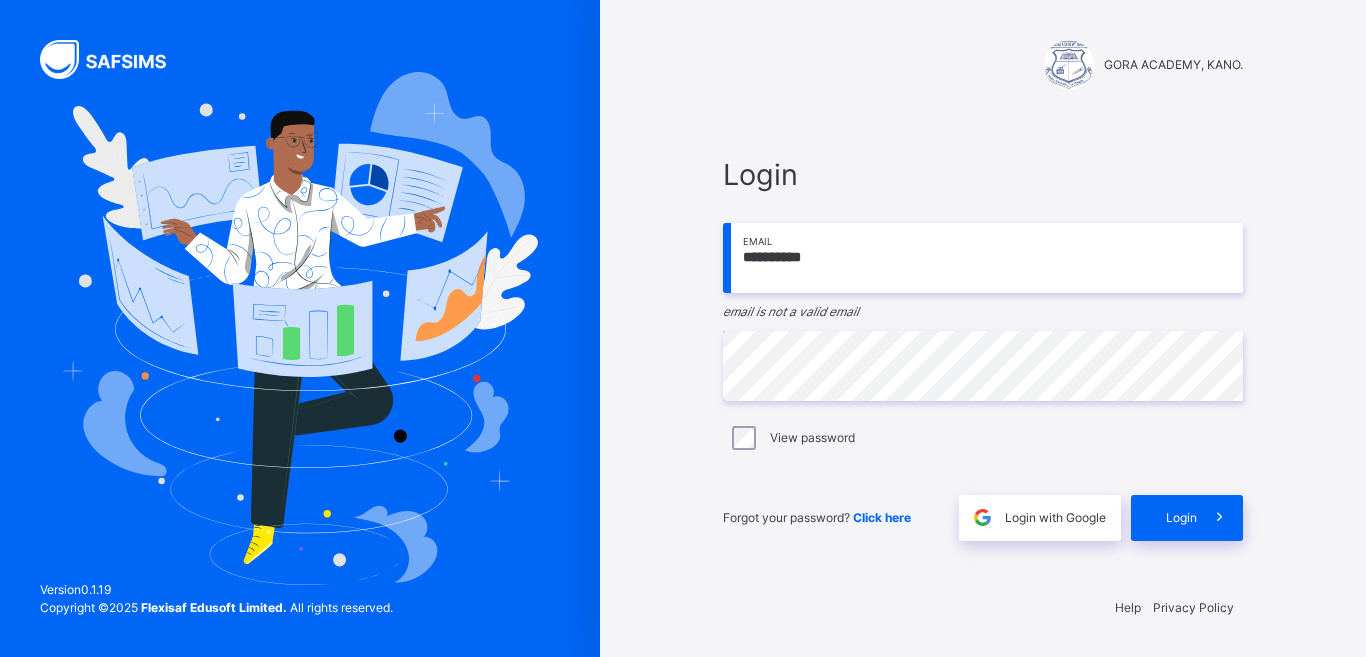 click on "**********" at bounding box center [983, 258] 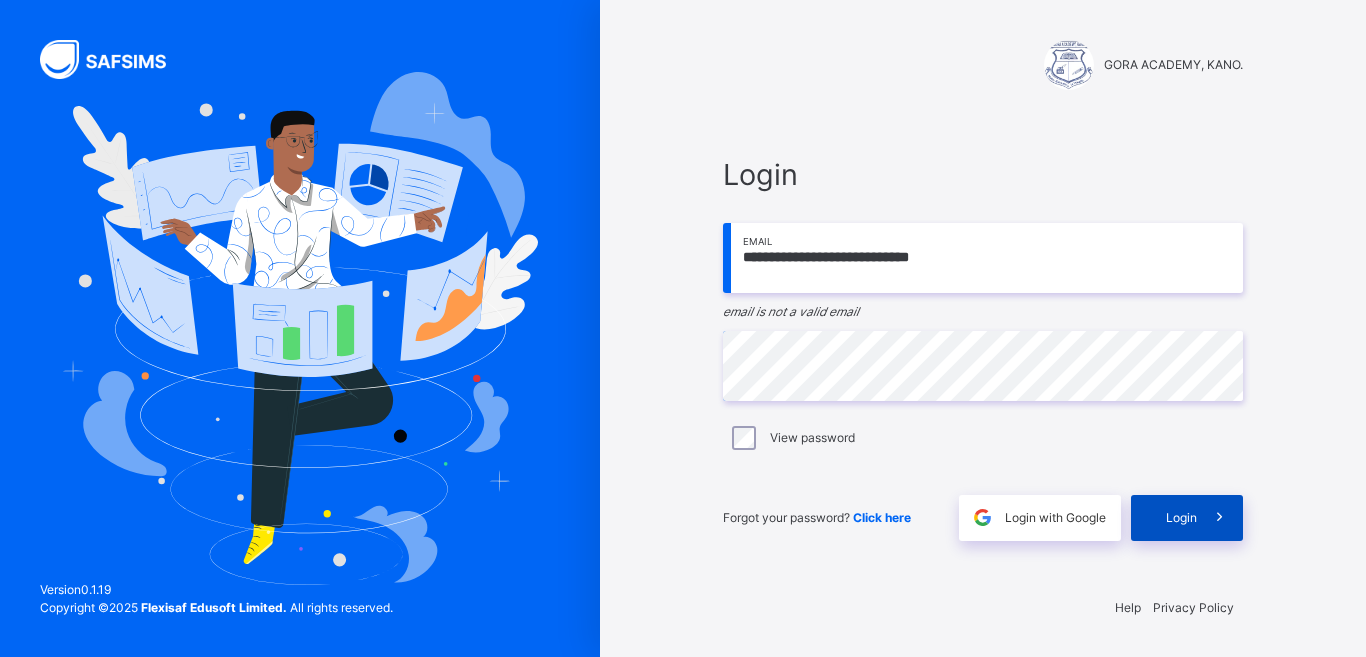 click on "Login" at bounding box center (1181, 518) 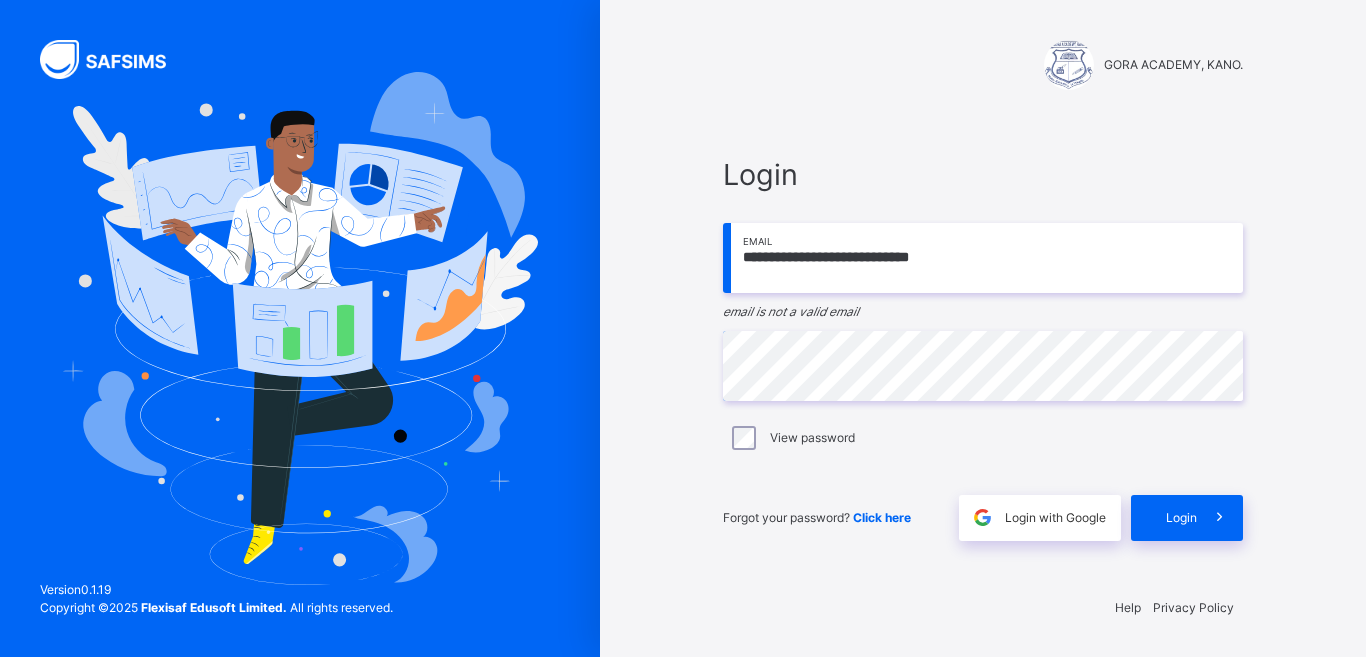 click on "**********" at bounding box center (983, 346) 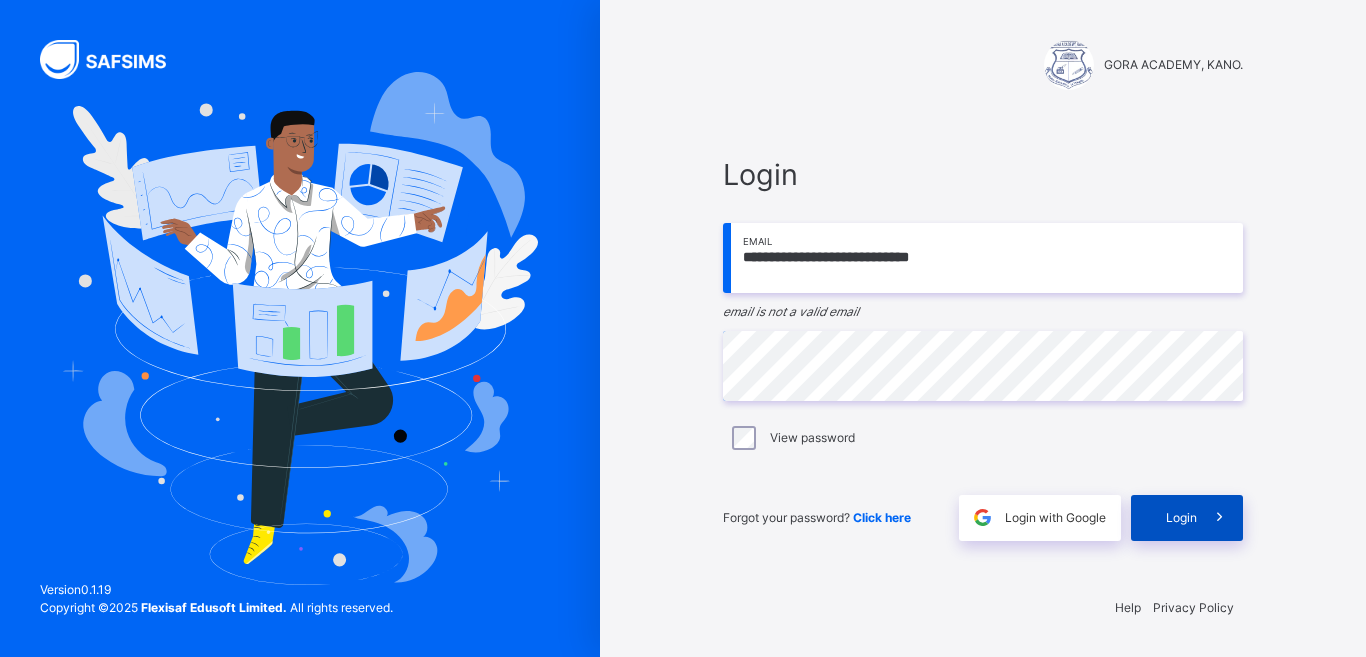 click on "Login" at bounding box center [1181, 518] 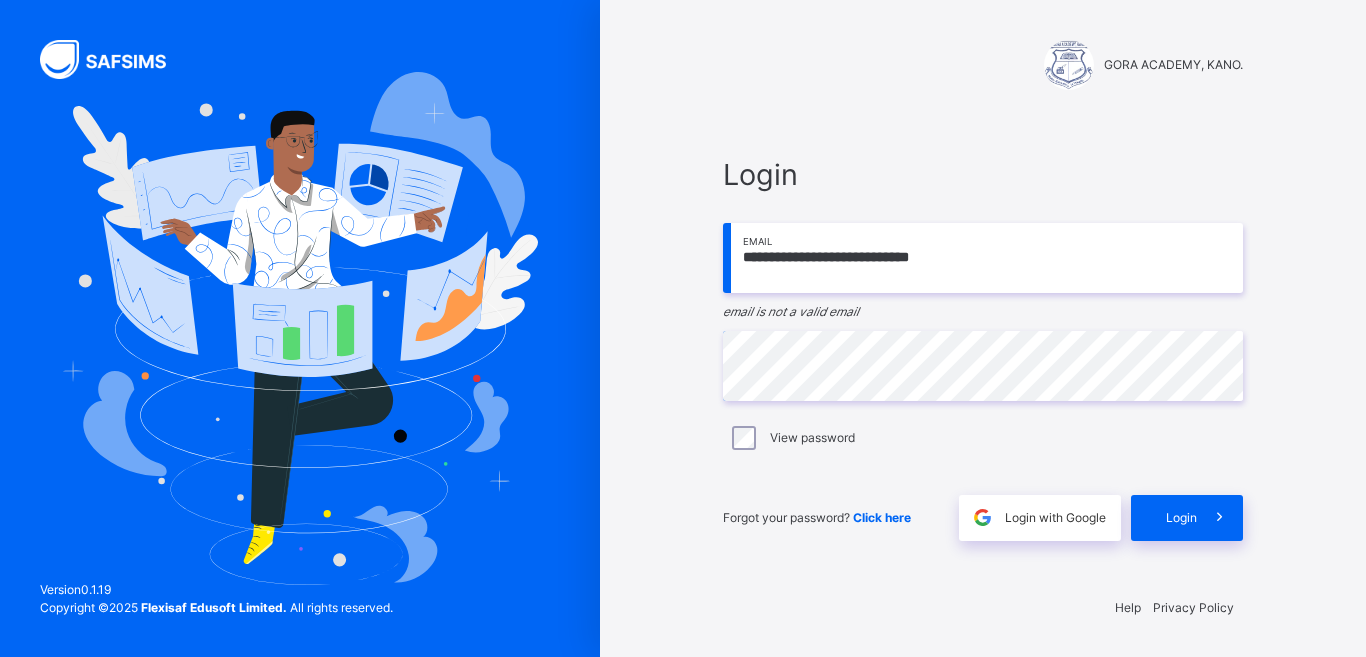 drag, startPoint x: 1194, startPoint y: 514, endPoint x: 1311, endPoint y: 58, distance: 470.77063 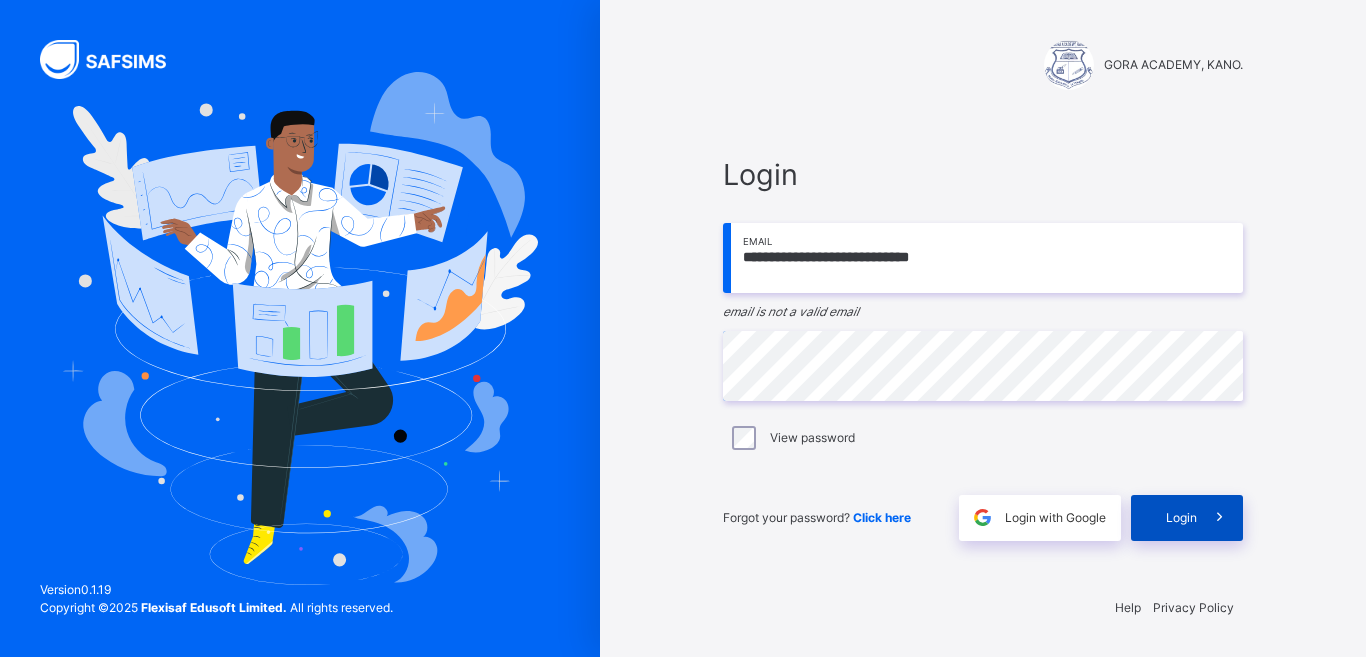 click on "Login" at bounding box center (1181, 518) 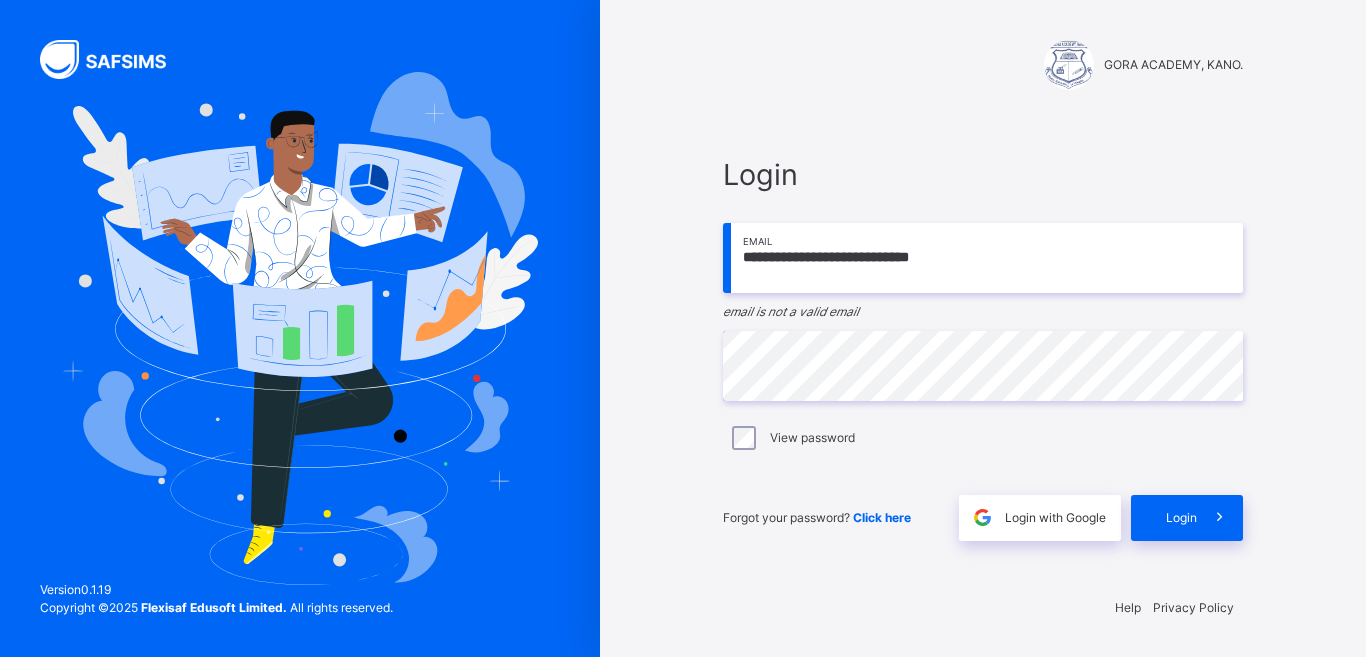 click on "**********" at bounding box center (983, 258) 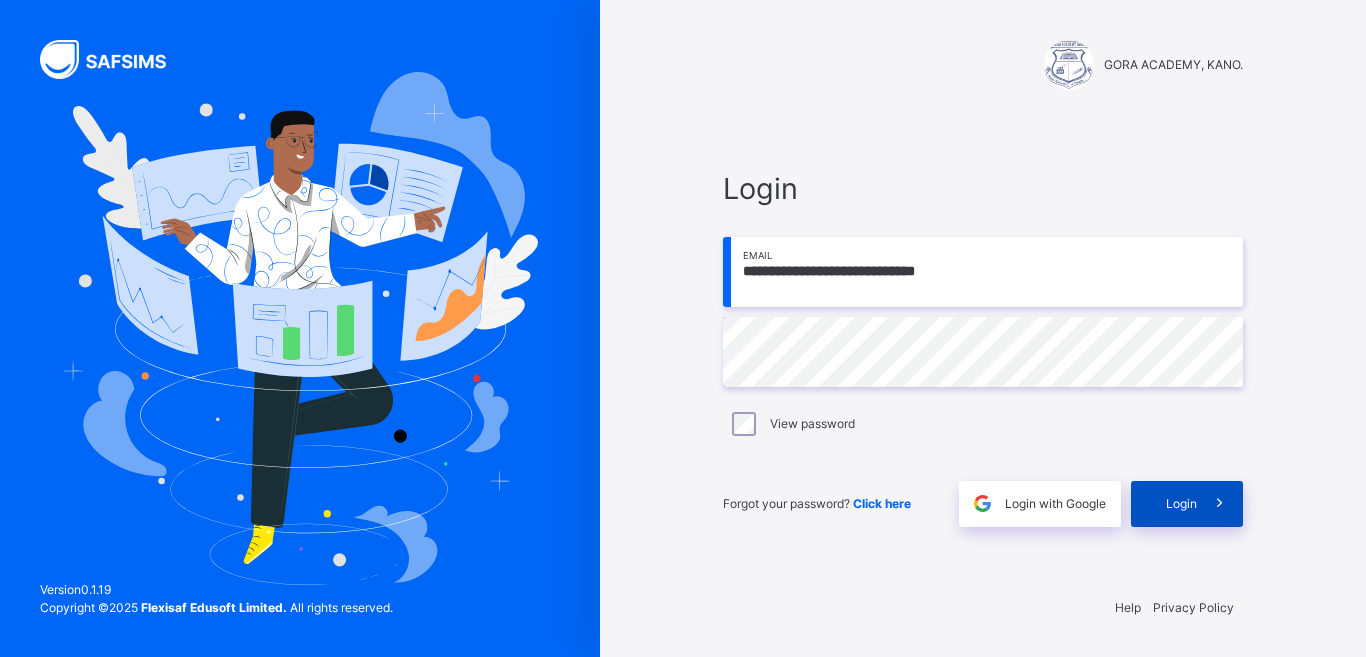 click at bounding box center (1220, 504) 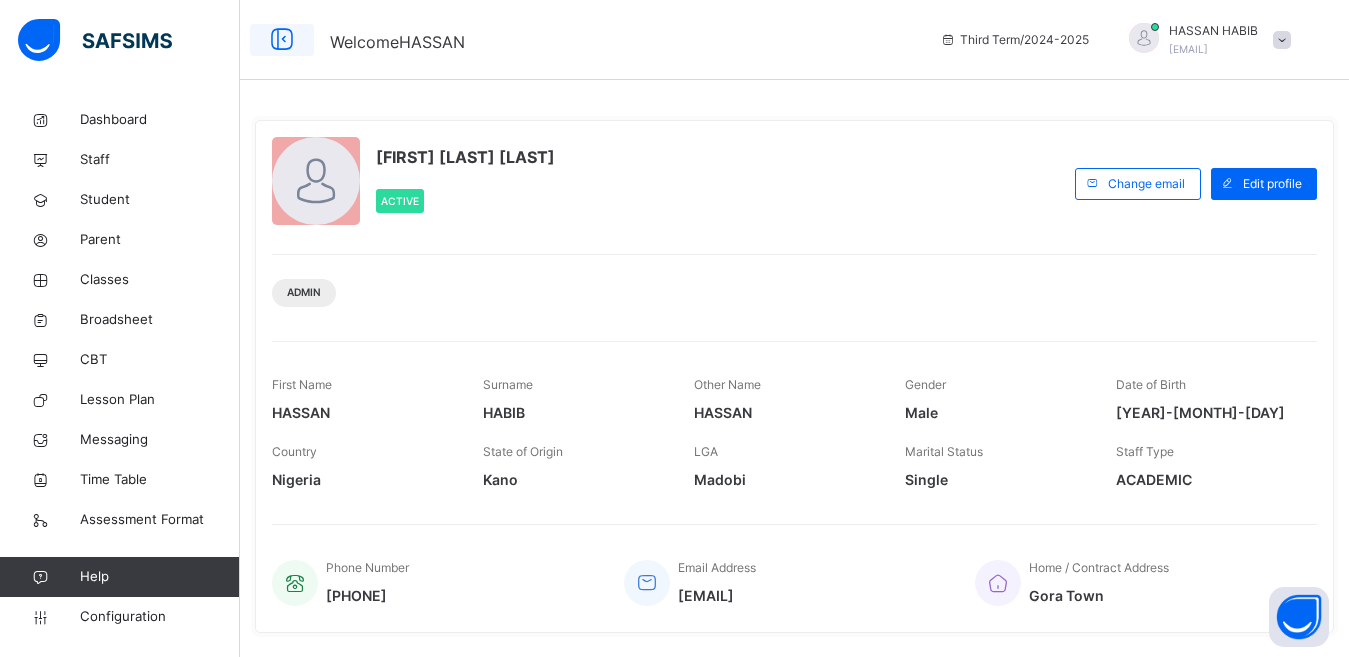 click at bounding box center (282, 40) 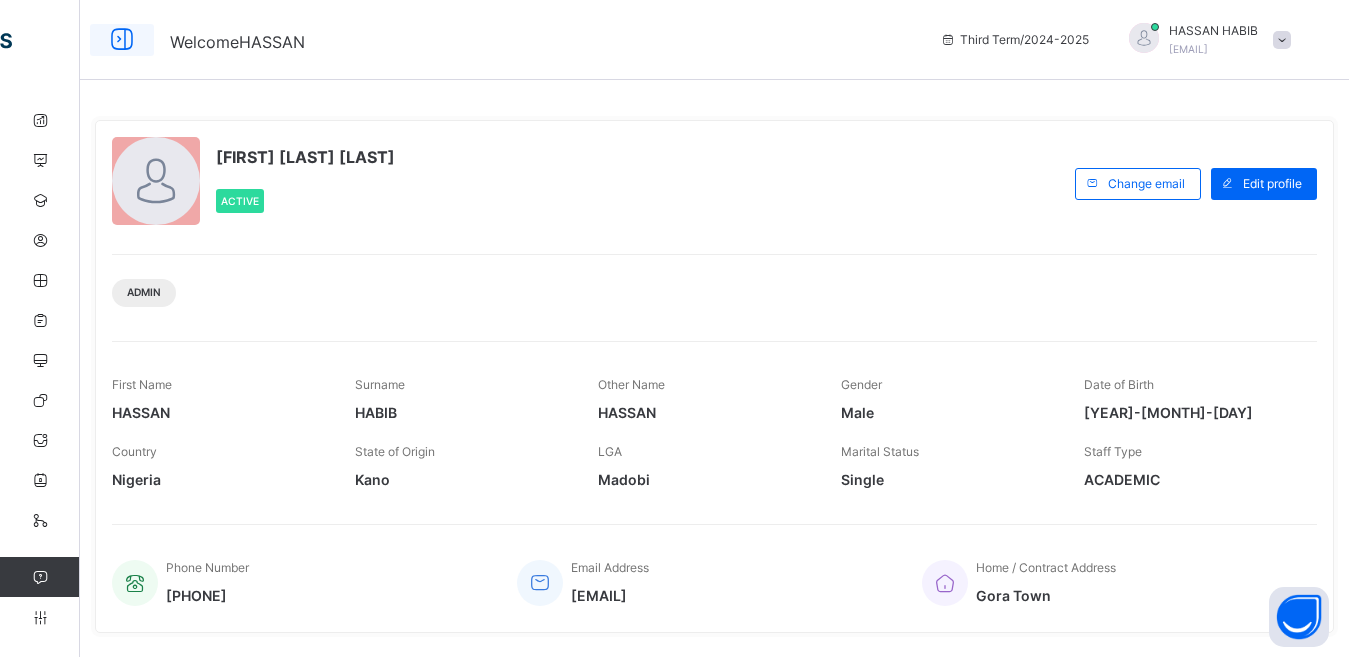 click at bounding box center (122, 40) 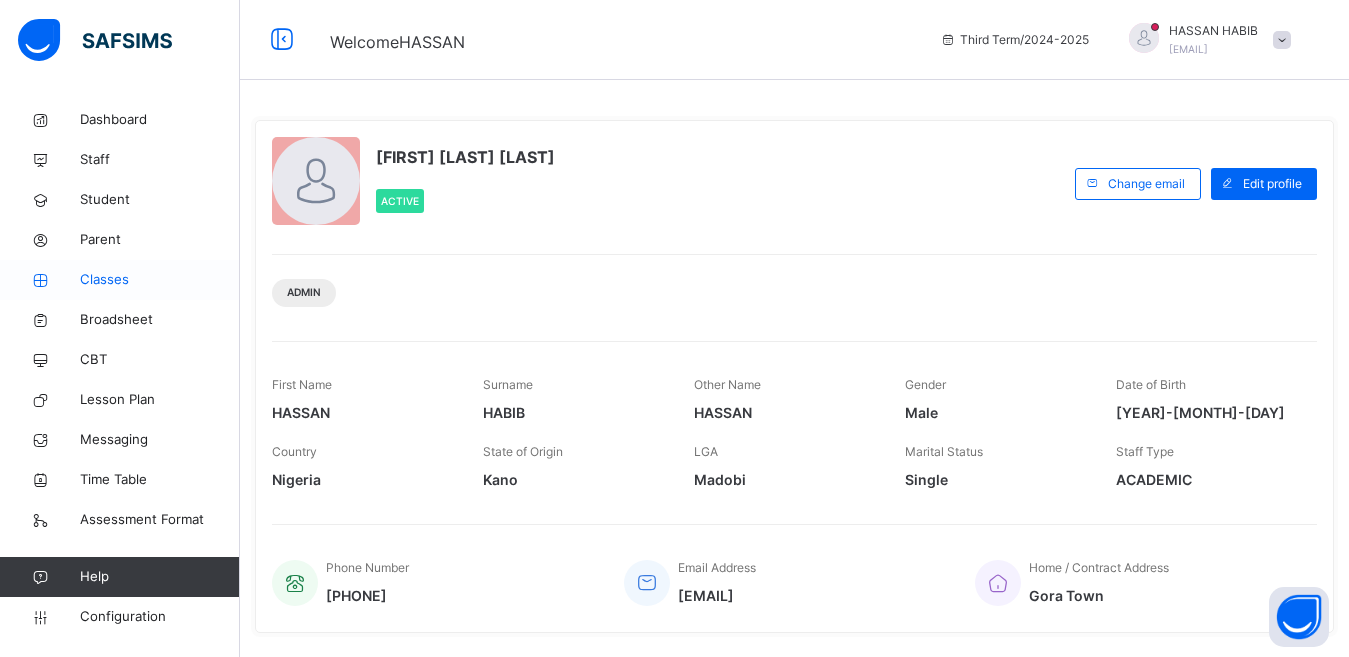 click on "Classes" at bounding box center (160, 280) 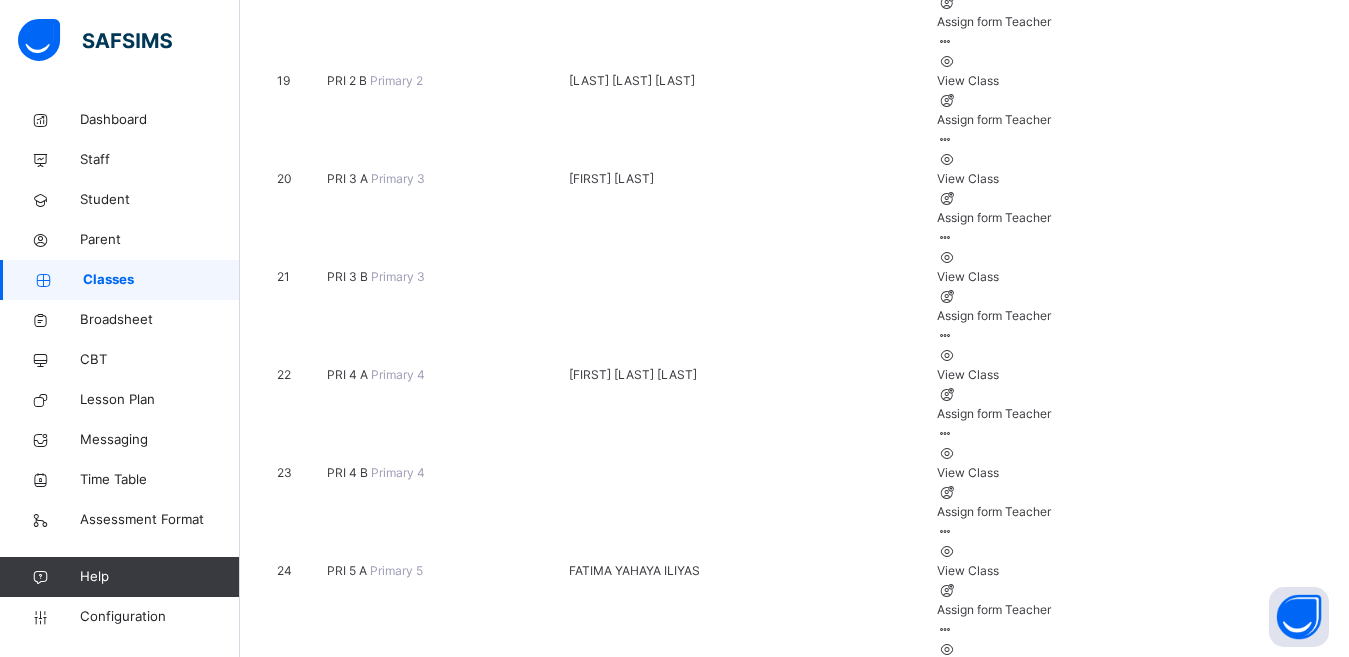 scroll, scrollTop: 2120, scrollLeft: 0, axis: vertical 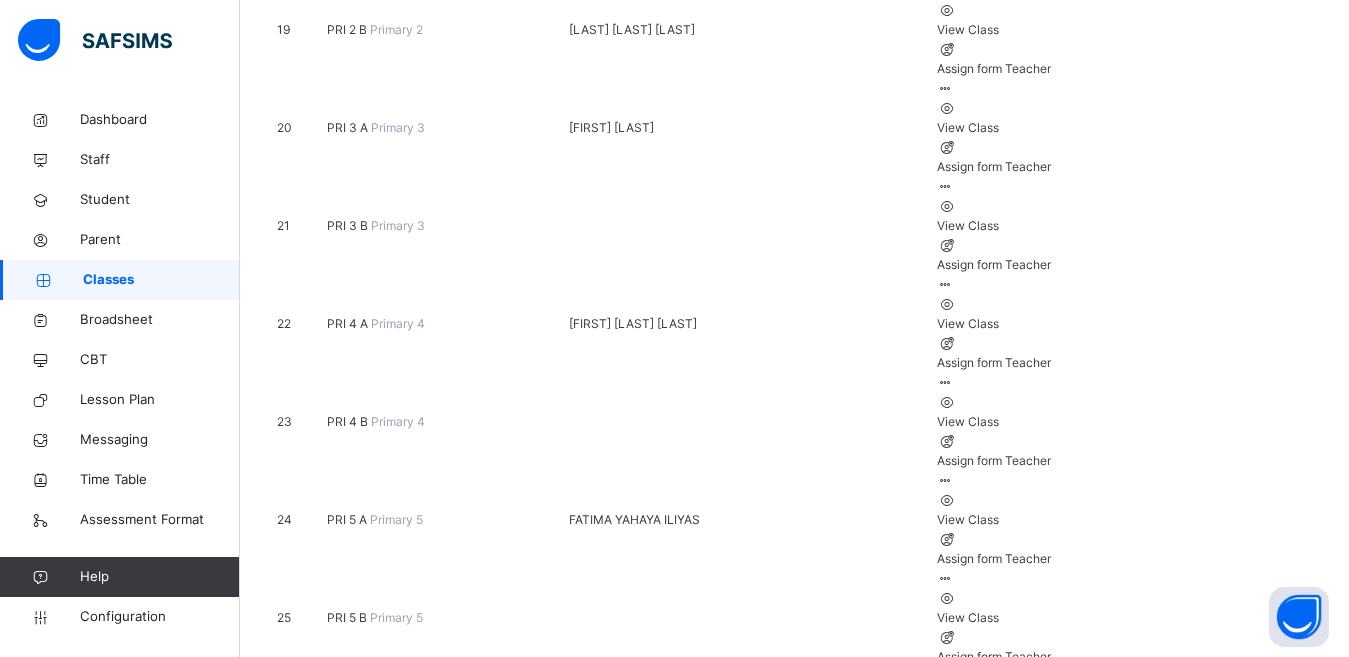 click on "SSS 2   Science" at bounding box center (370, 1989) 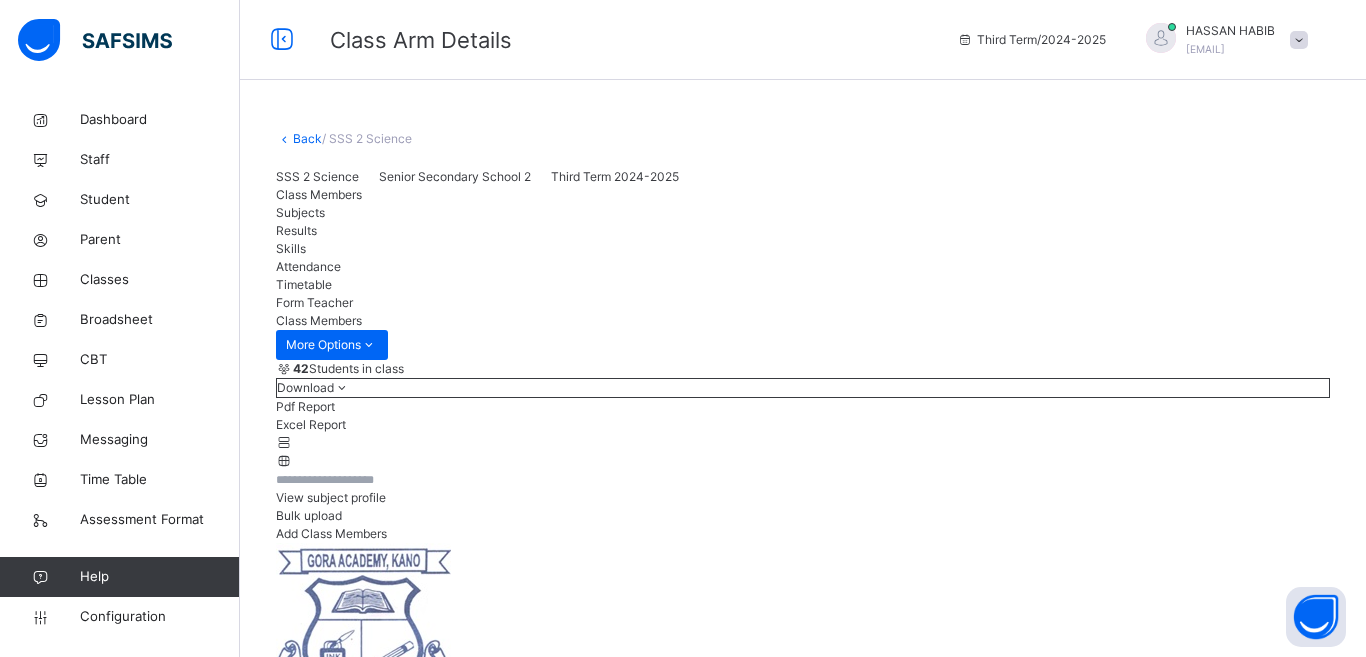click on "Subjects" at bounding box center [803, 213] 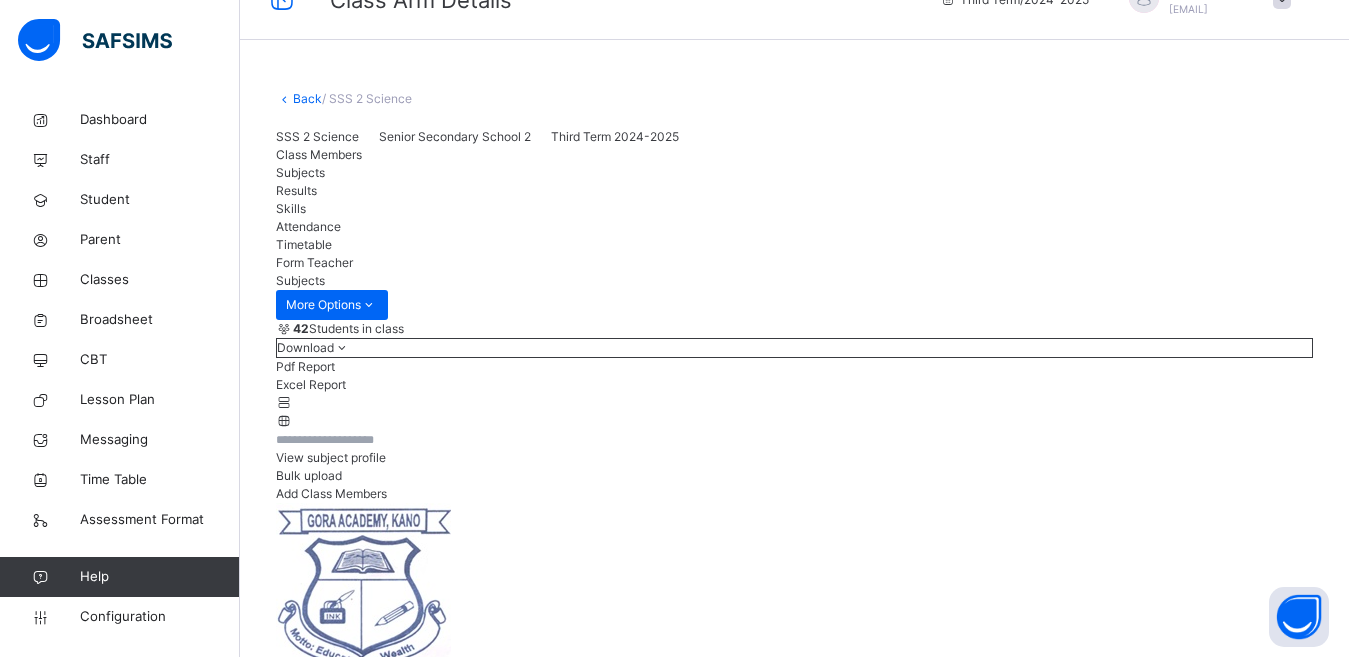 scroll, scrollTop: 600, scrollLeft: 0, axis: vertical 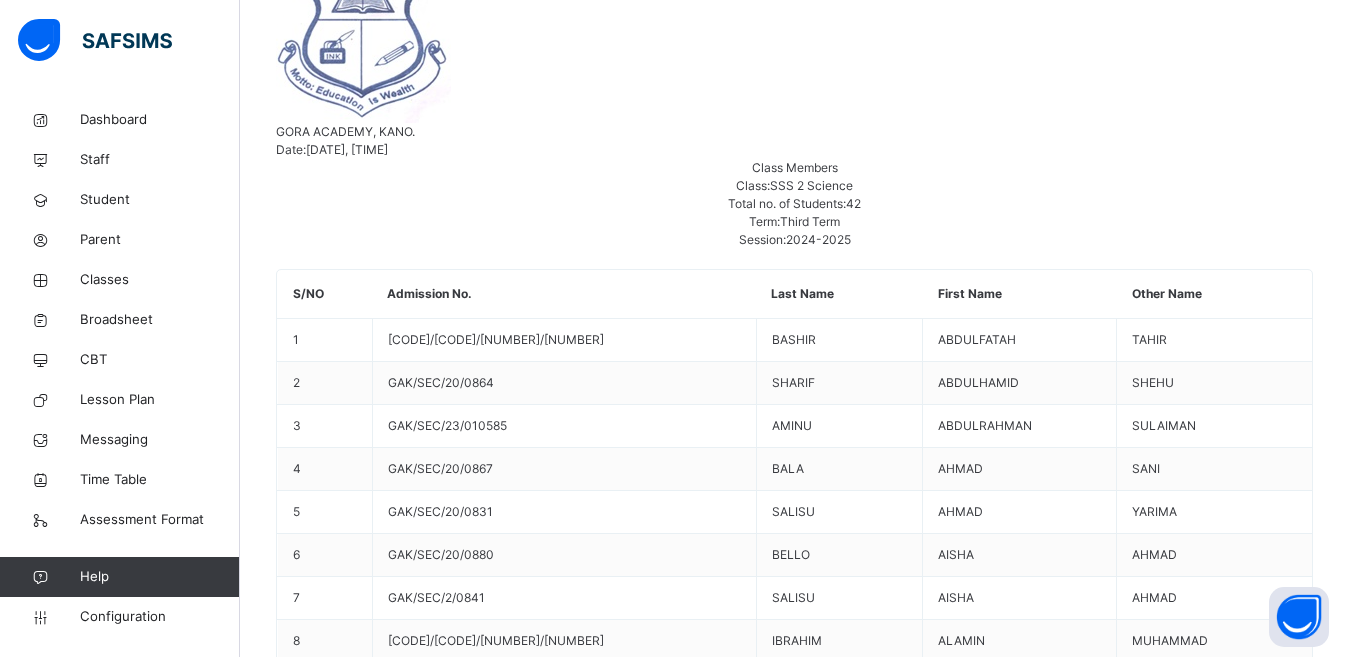 click on "Assess Students" at bounding box center [1251, 9362] 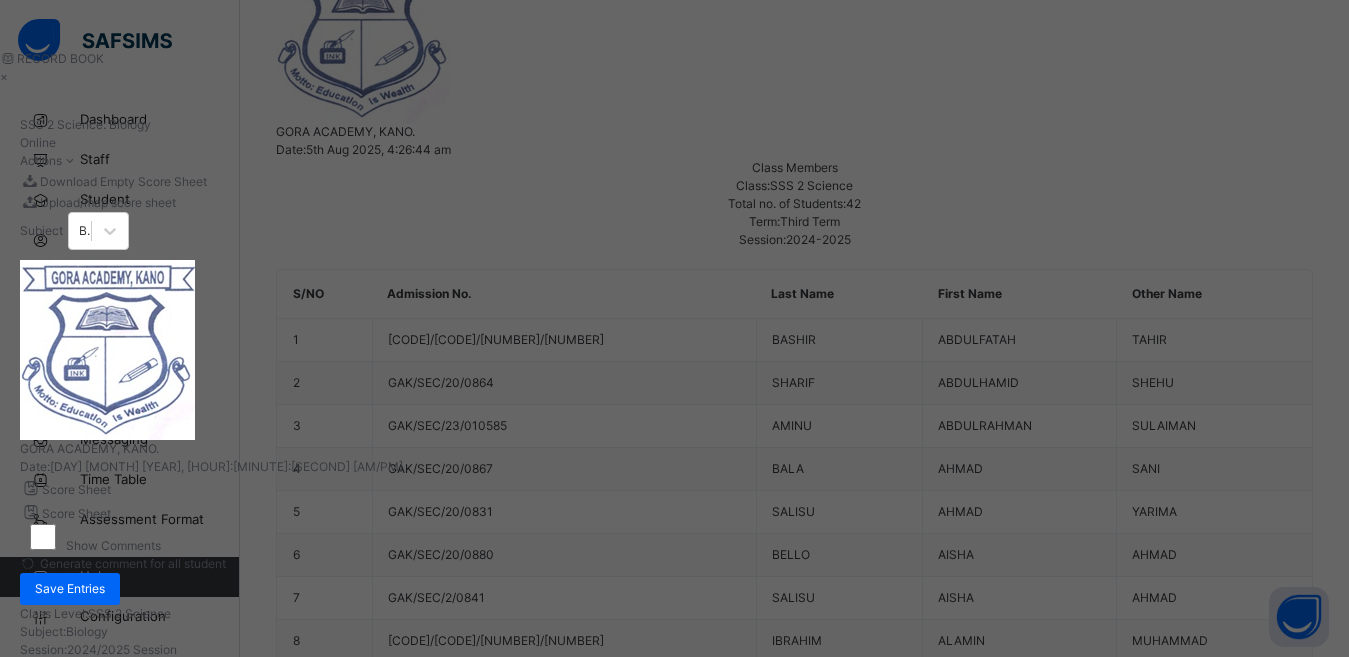 click on "*" at bounding box center [456, 882] 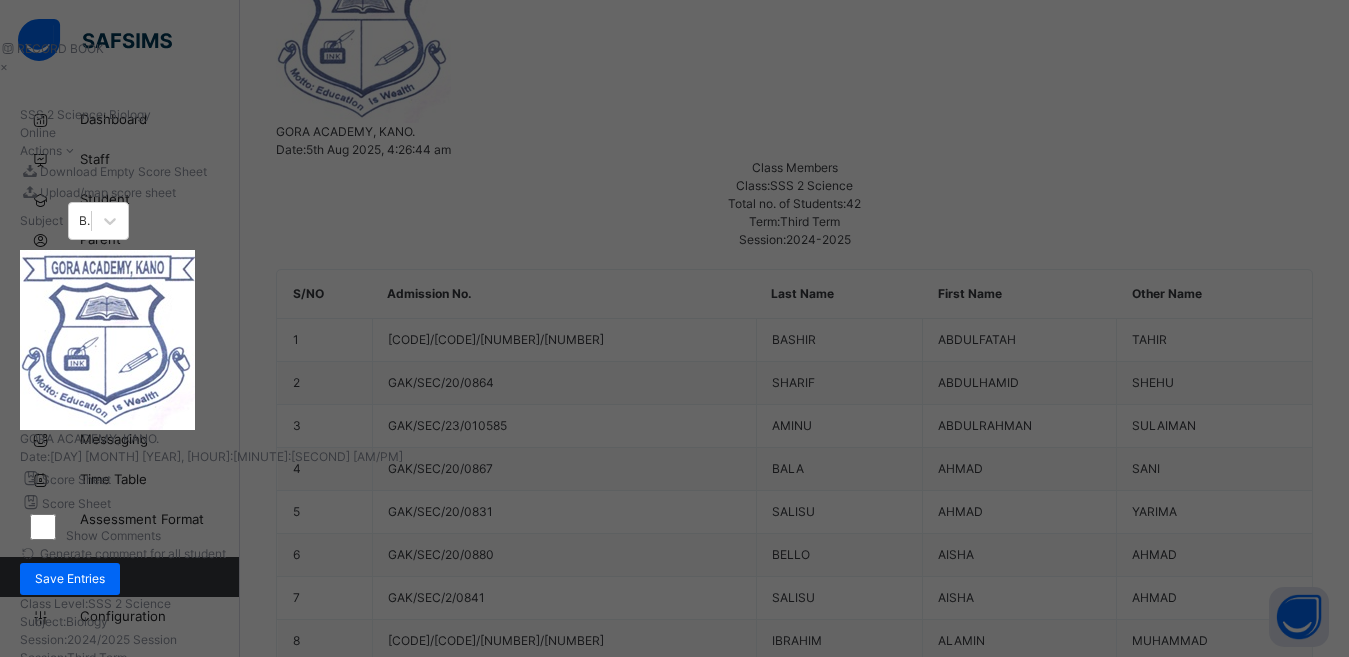 scroll, scrollTop: 254, scrollLeft: 0, axis: vertical 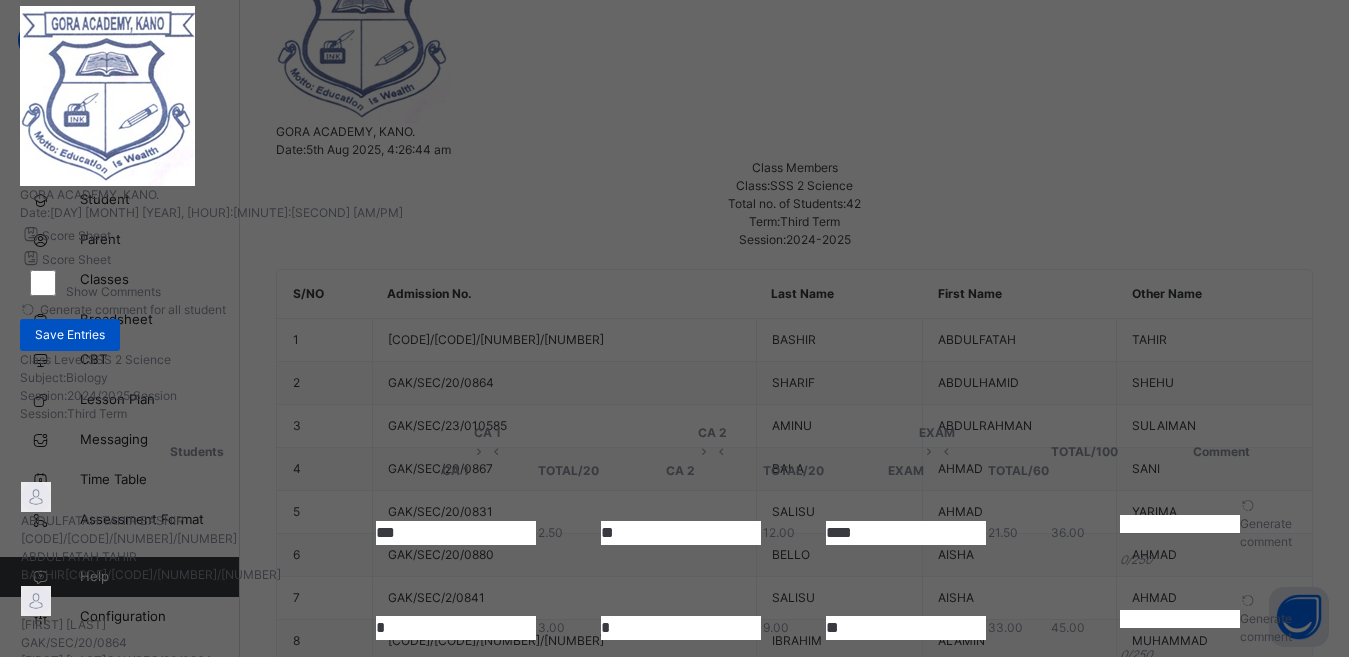 click on "Save Entries" at bounding box center (70, 335) 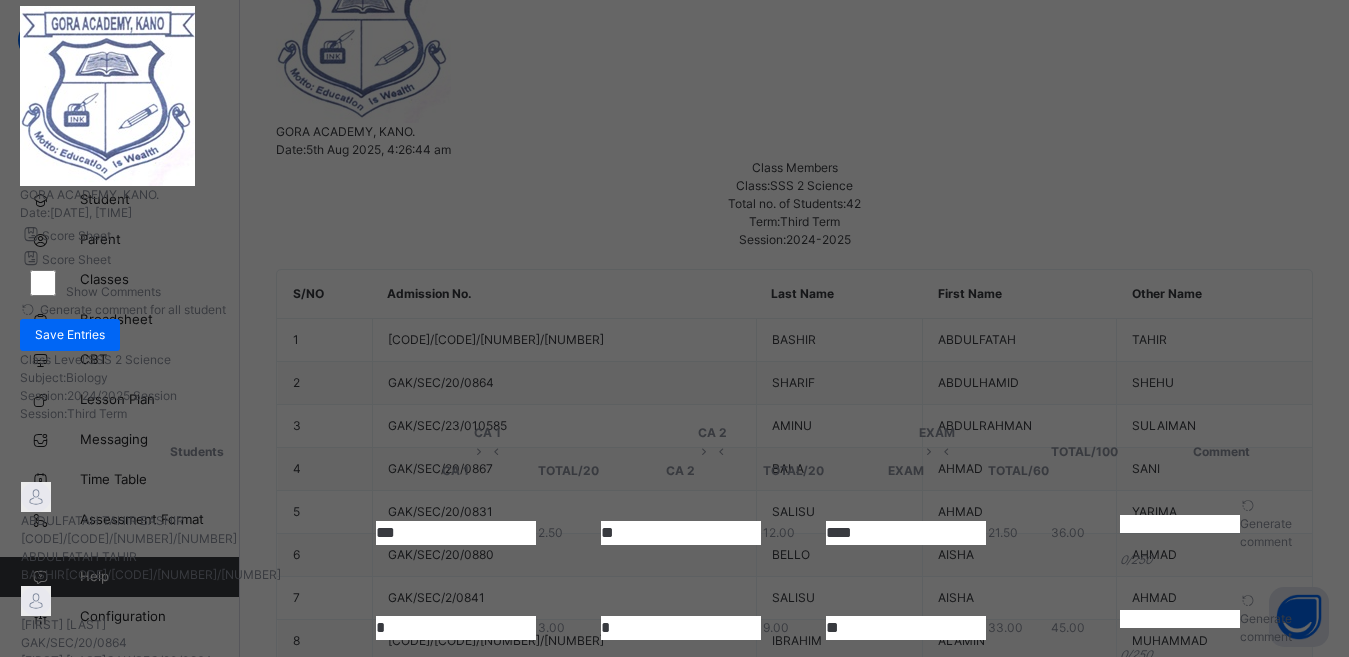 scroll, scrollTop: 560, scrollLeft: 0, axis: vertical 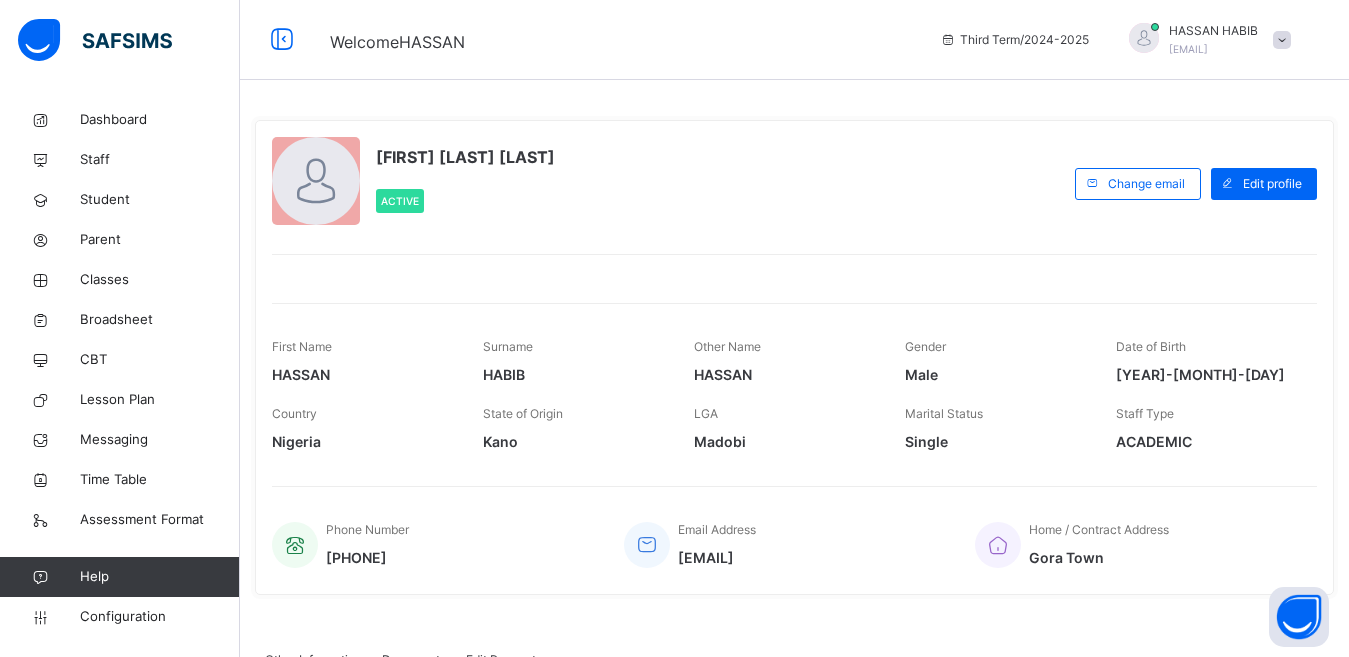 click at bounding box center [1282, 40] 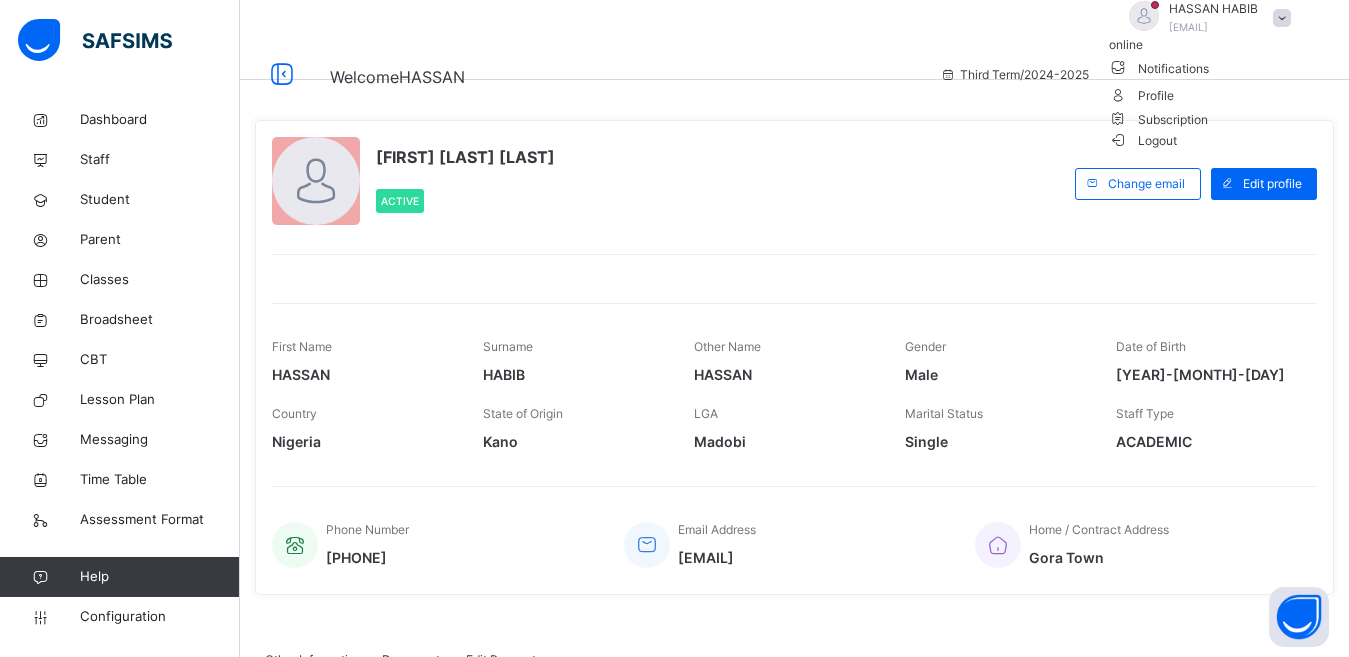 click on "Logout" at bounding box center [1143, 140] 